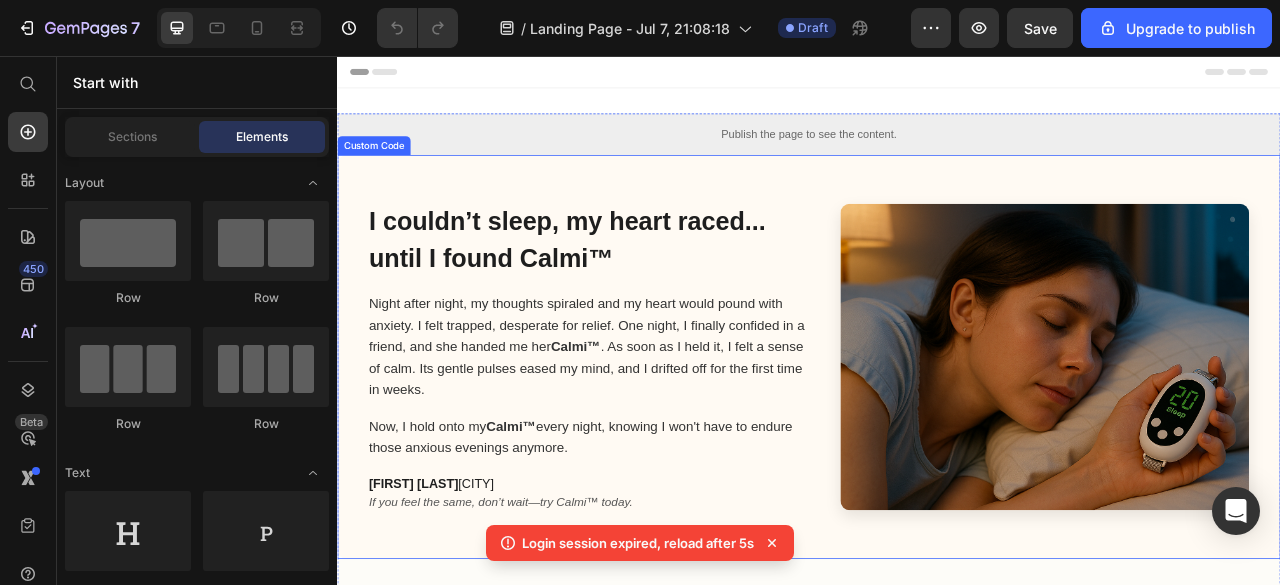 scroll, scrollTop: 0, scrollLeft: 0, axis: both 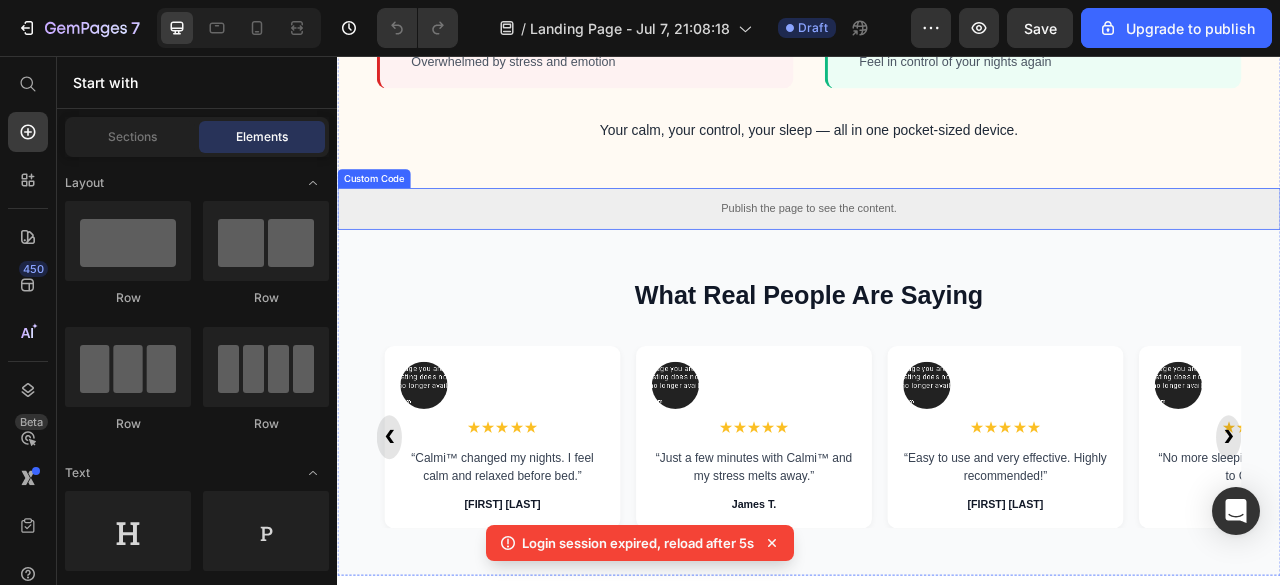 click on "Publish the page to see the content." at bounding box center [937, 250] 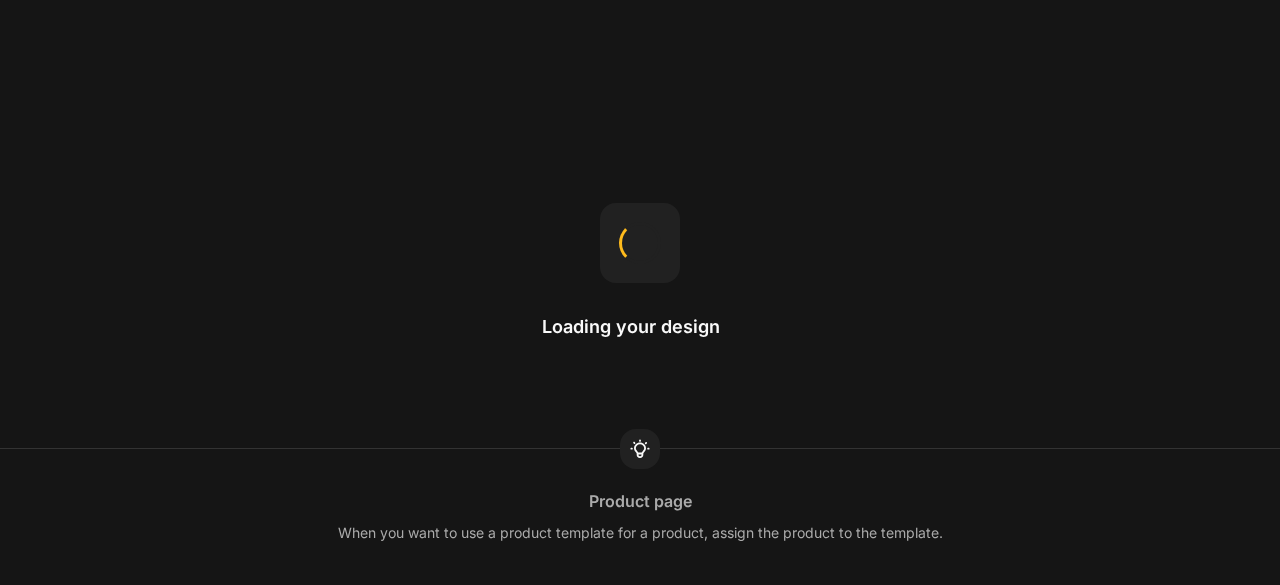 scroll, scrollTop: 0, scrollLeft: 0, axis: both 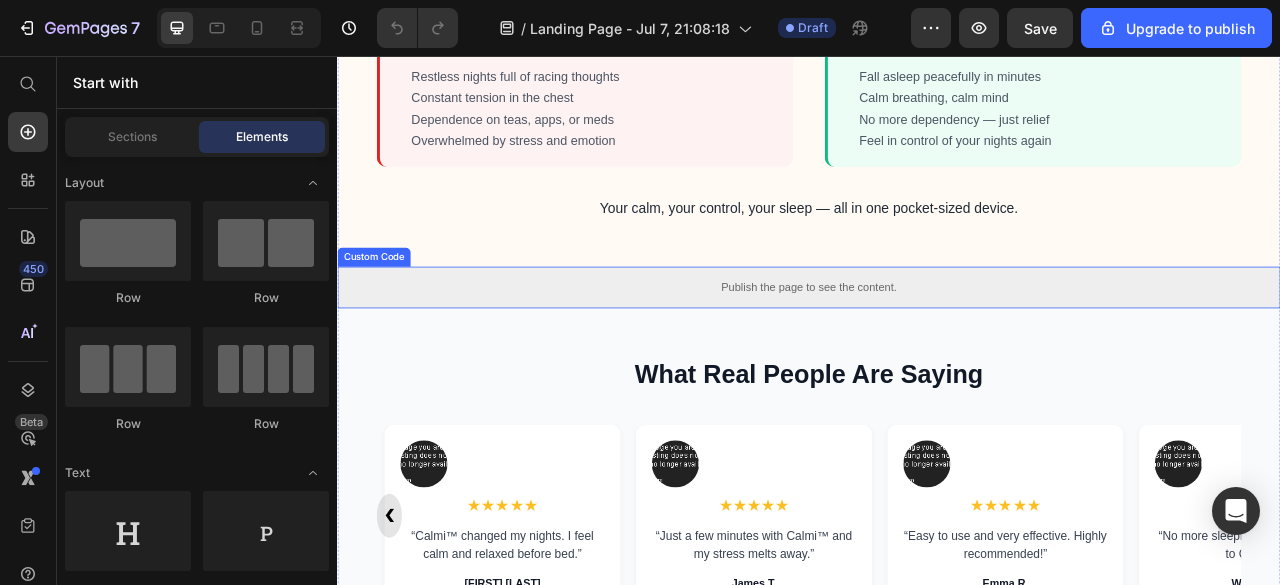 click on "Publish the page to see the content." at bounding box center (937, 350) 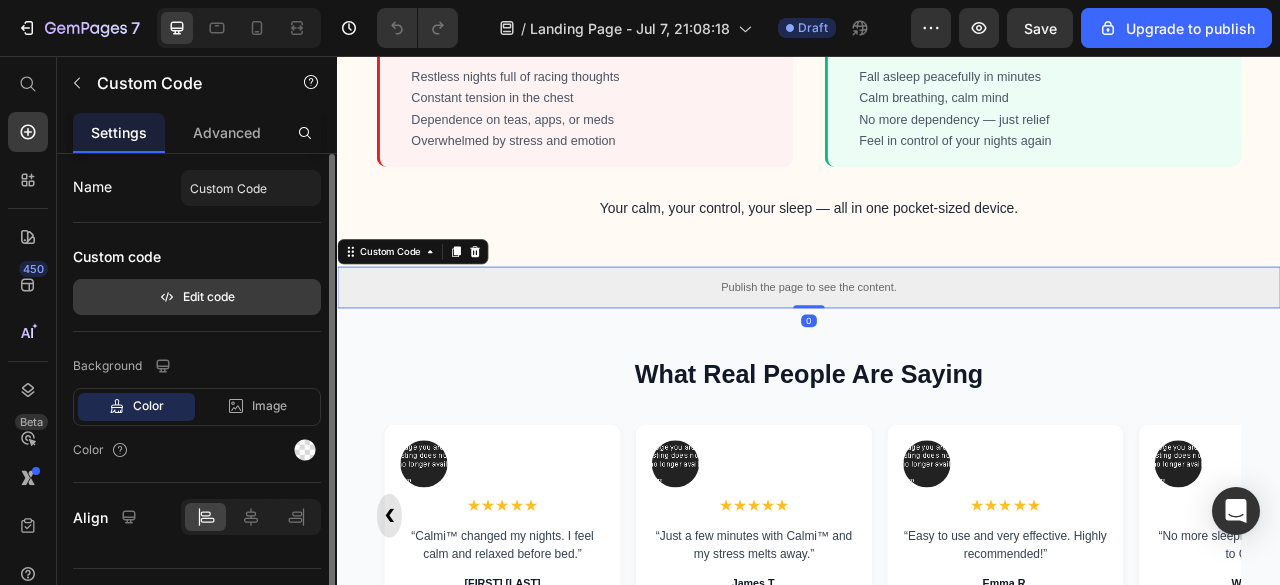 click on "Edit code" at bounding box center [197, 297] 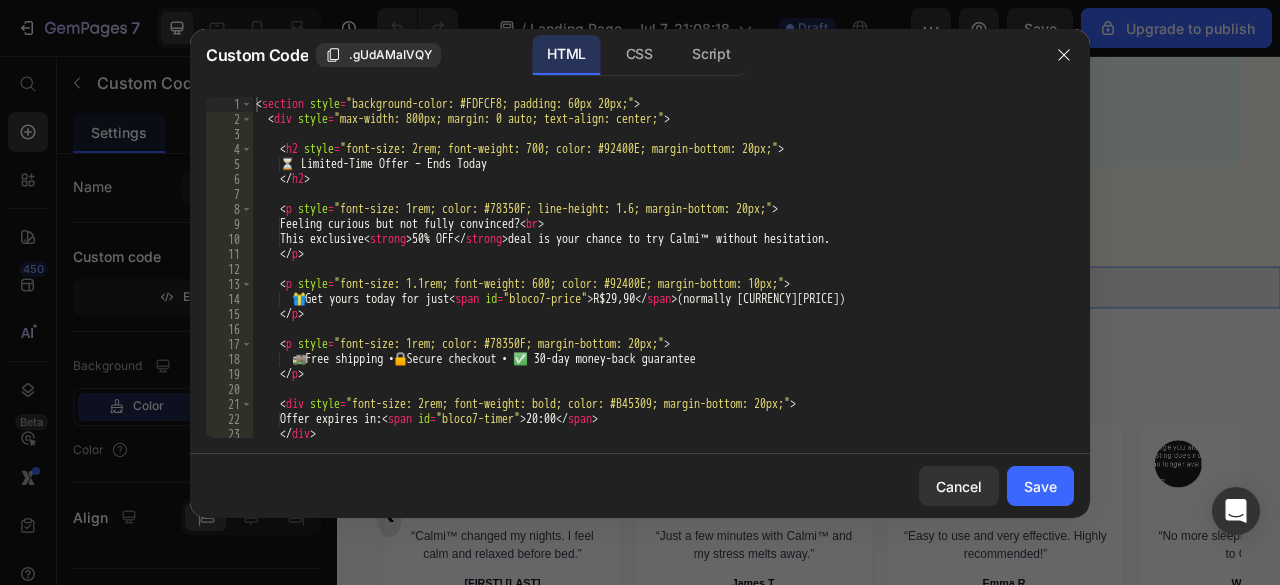 click on "< section   style = "background-color: #FDFCF8; padding: 60px 20px;" >    < div   style = "max-width: 800px; margin: 0 auto; text-align: center;" >      < h2   style = "font-size: 2rem; font-weight: 700; color: #92400E; margin-bottom: 20px;" >        ⏳ Limited-Time Offer – Ends Today      </ h2 >      < p   style = "font-size: 1rem; color: #78350F; line-height: 1.6; margin-bottom: 20px;" >        Feeling curious but not fully convinced? < br >        This exclusive  < strong > [PERCENTAGE]% OFF </ strong >  deal is your chance to try Calmi™ without hesitation.      </ p >      < p   style = "font-size: 1.1rem; font-weight: 600; color: #92400E; margin-bottom: 10px;" >         🎁  Get yours today for just  < span   id = "bloco7-price" > [CURRENCY][PRICE] </ span >  (normally [CURRENCY][PRICE])      </ p >      < p   style = "font-size: 1rem; color: #78350F; margin-bottom: 20px;" >         🚚  Free shipping •  🔒  Secure checkout • ✅ 30-day money-back guarantee      </ p >      < div   style = >        Offer expires in:  <" at bounding box center (655, 282) 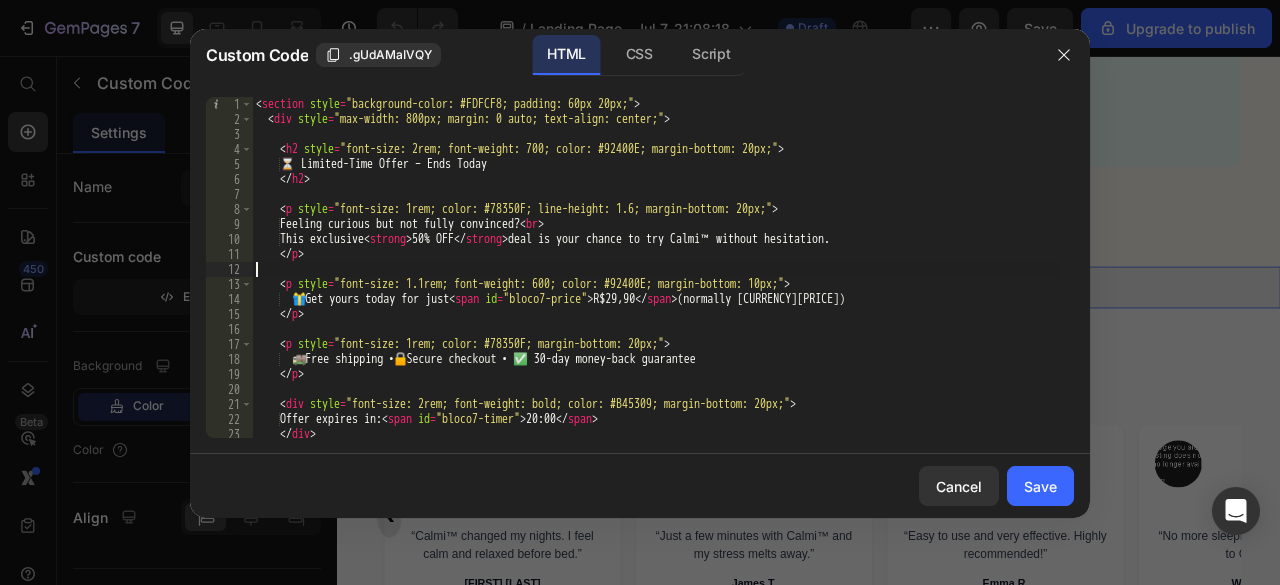 type on "</script>" 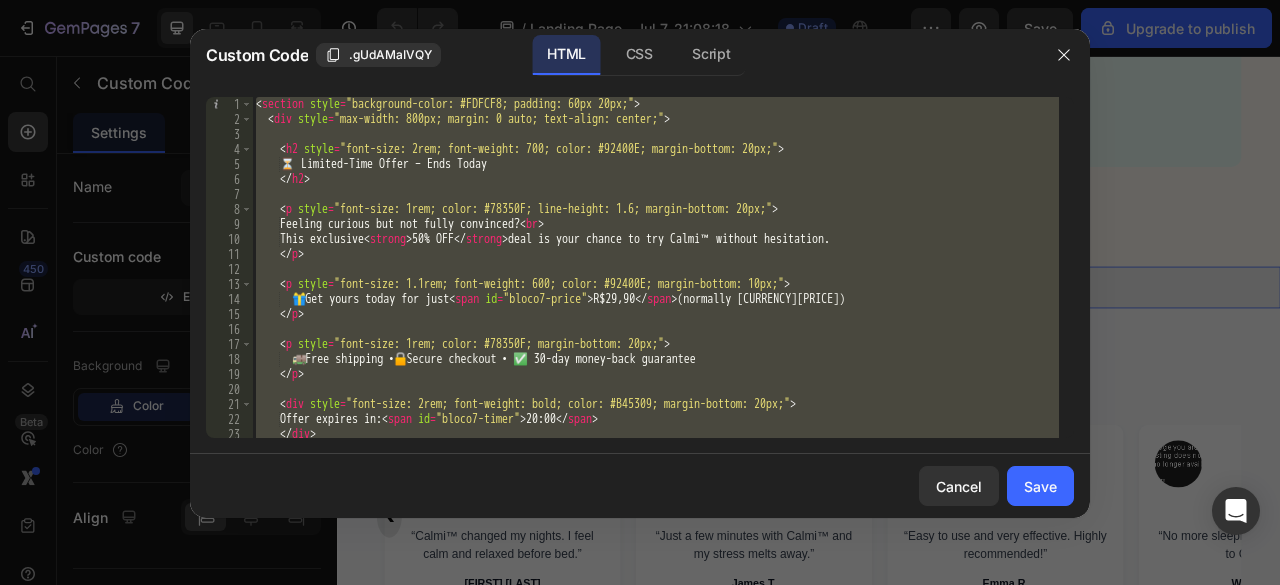 paste 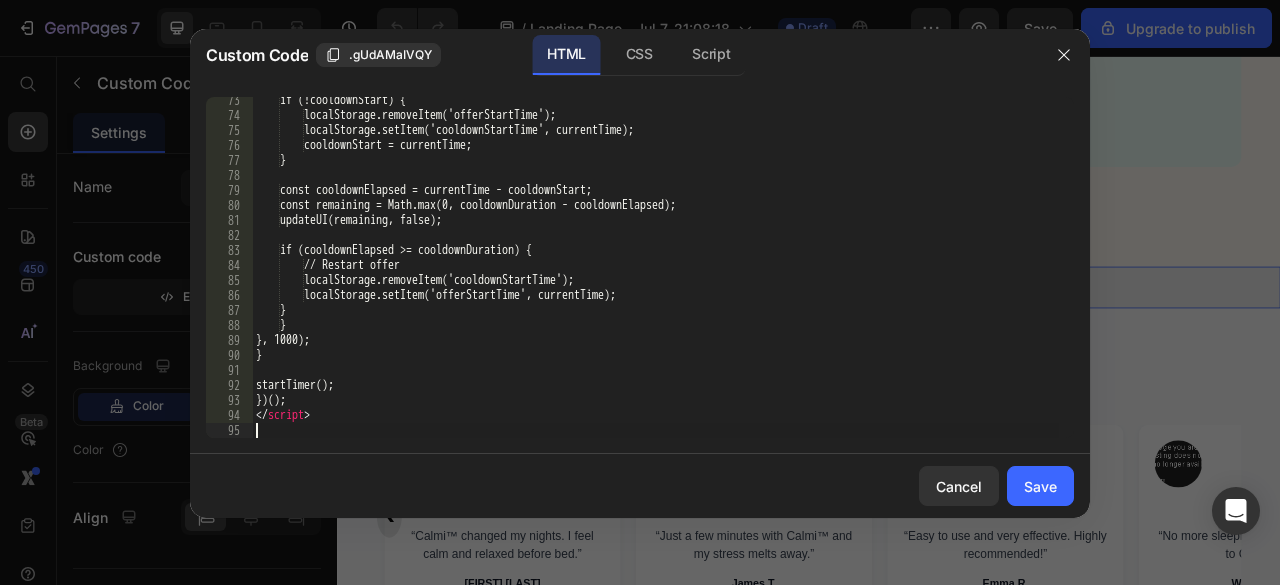 scroll, scrollTop: 1114, scrollLeft: 0, axis: vertical 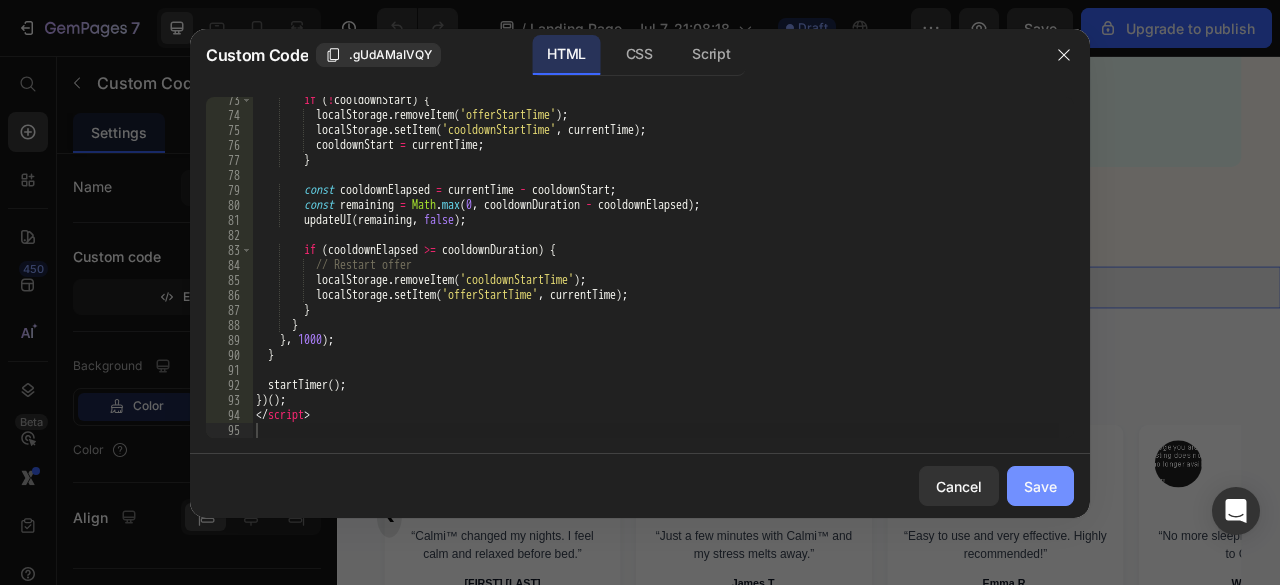 drag, startPoint x: 1043, startPoint y: 497, endPoint x: 900, endPoint y: 562, distance: 157.0796 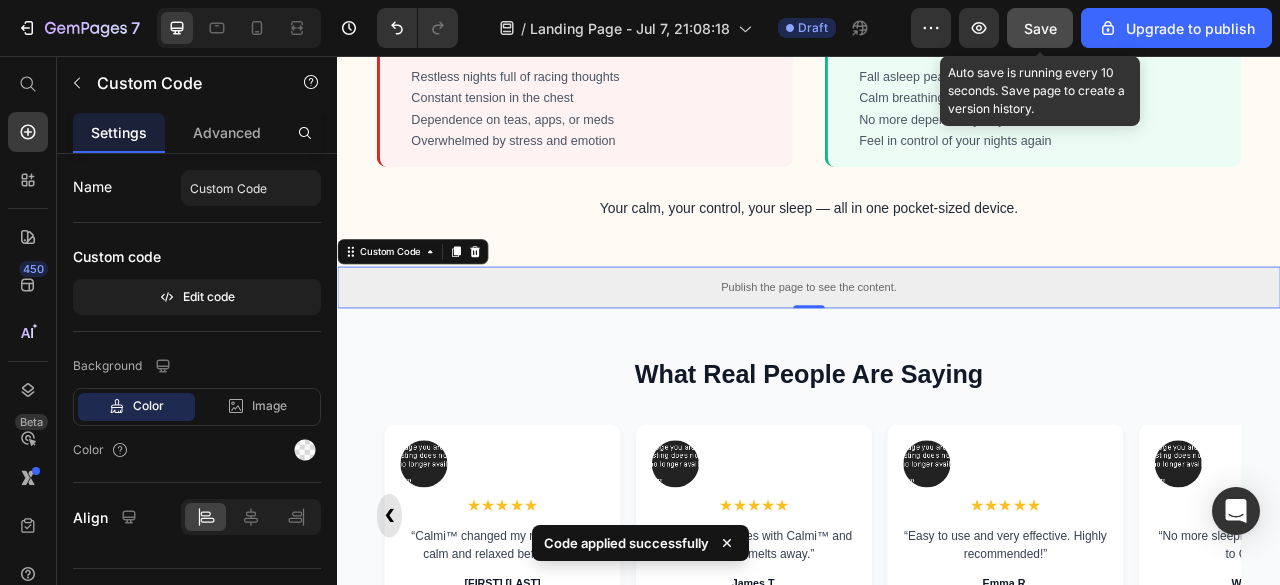 click on "Save" 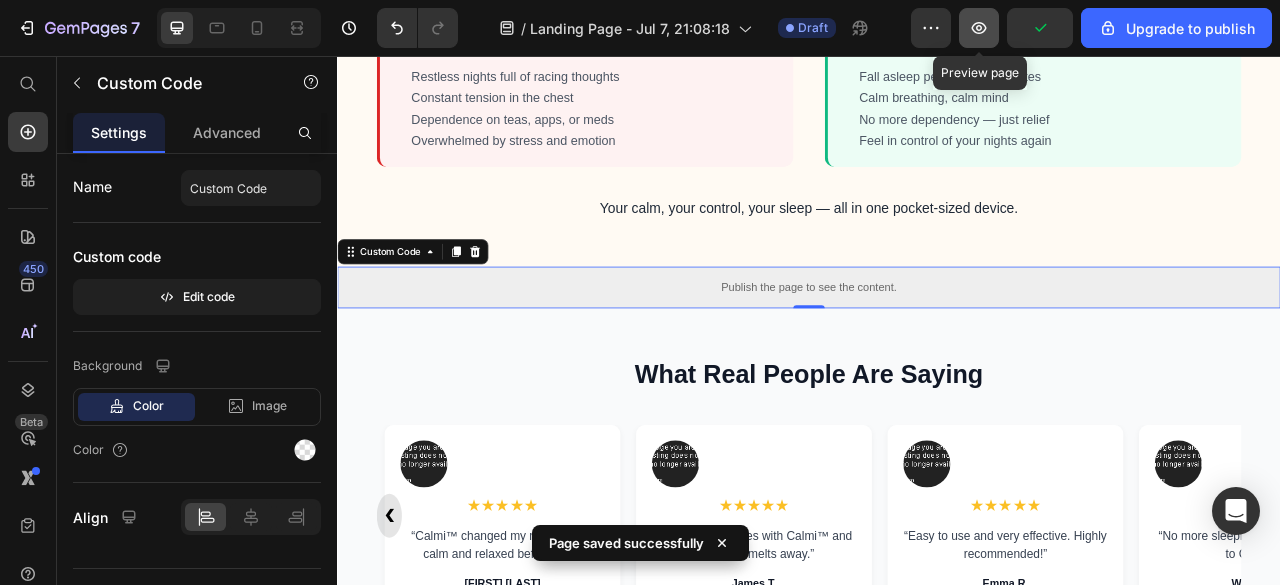 click 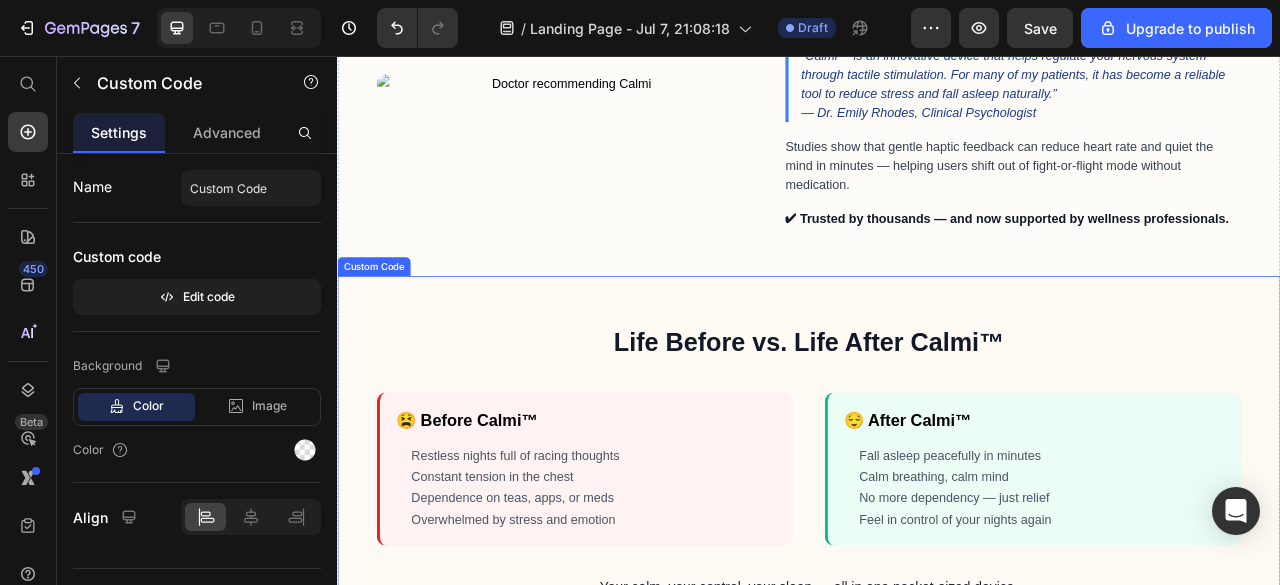 scroll, scrollTop: 2400, scrollLeft: 0, axis: vertical 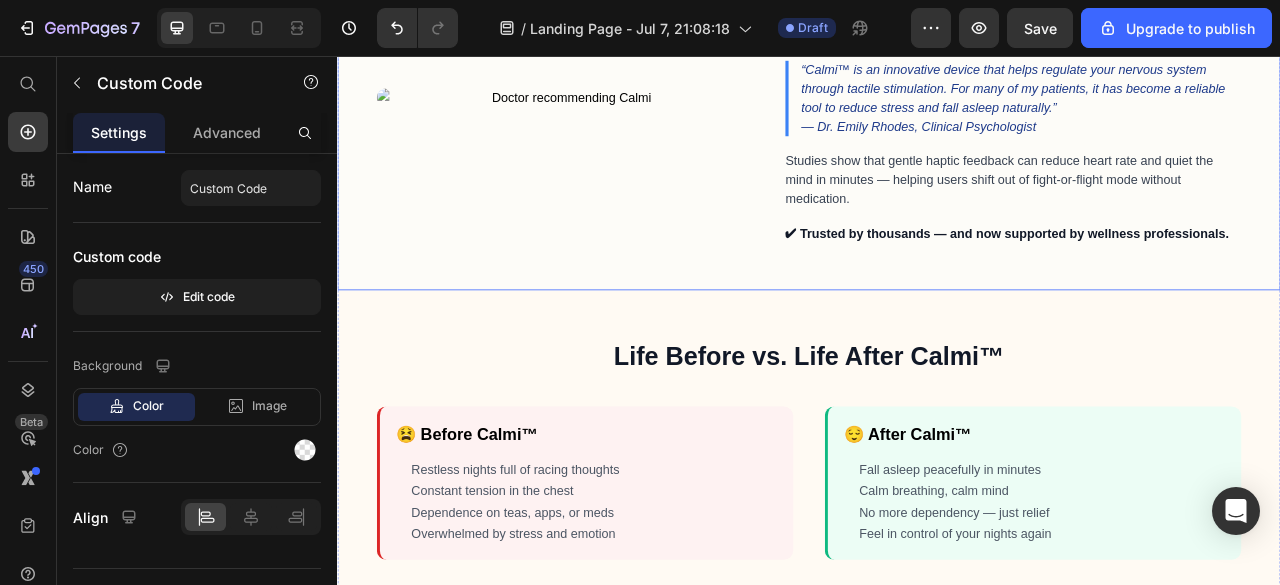 click on "Recommended by Wellness Experts
While anxiety often leads to pills or complicated therapies, Calmi™ takes a simpler, science-backed path.
“Calmi™ is an innovative device that helps regulate your nervous system through tactile stimulation. For many of my patients, it has become a reliable tool to reduce stress and fall asleep naturally.”
— Dr. Emily Rhodes, Clinical Psychologist
Studies show that gentle haptic feedback can reduce heart rate and quiet the mind in minutes — helping users shift out of fight-or-flight mode without medication.
✔ Trusted by thousands — and now supported by wellness professionals." at bounding box center [937, 108] 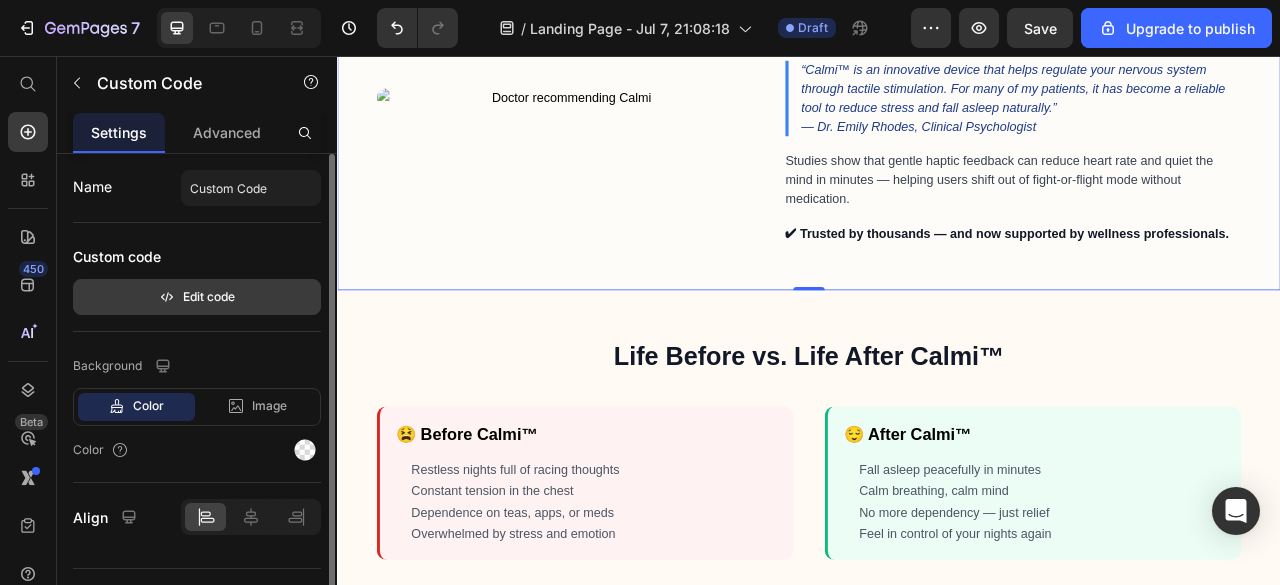 click on "Edit code" at bounding box center (197, 297) 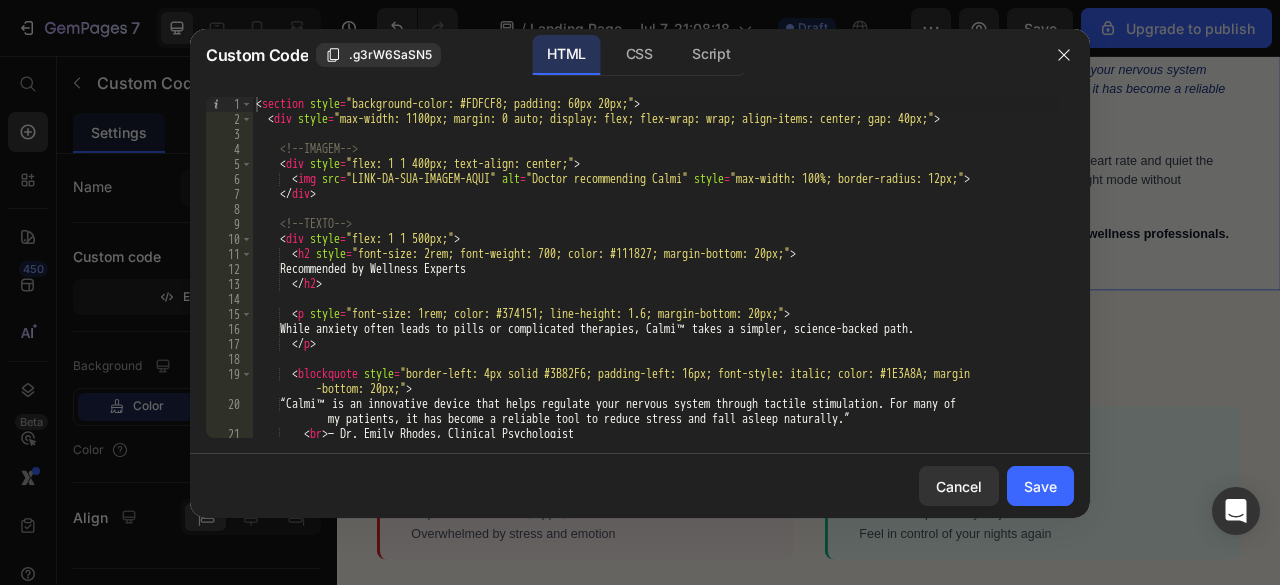 type on "<section style="background-color: #FDFCF8; padding: 60px 20px;">" 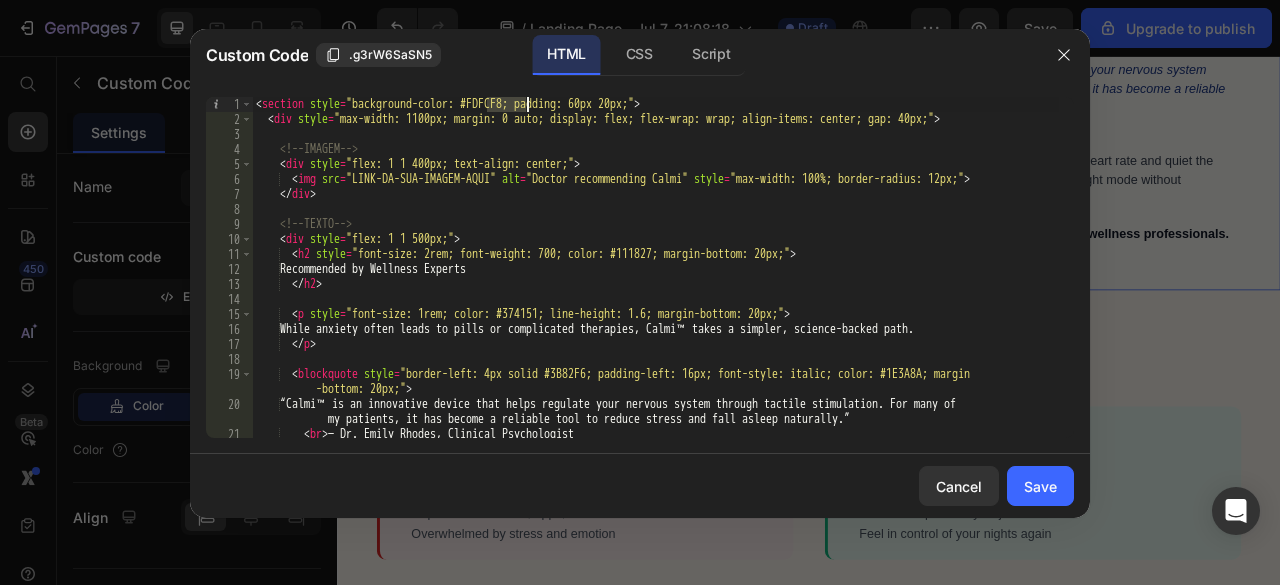 drag, startPoint x: 486, startPoint y: 103, endPoint x: 525, endPoint y: 101, distance: 39.051247 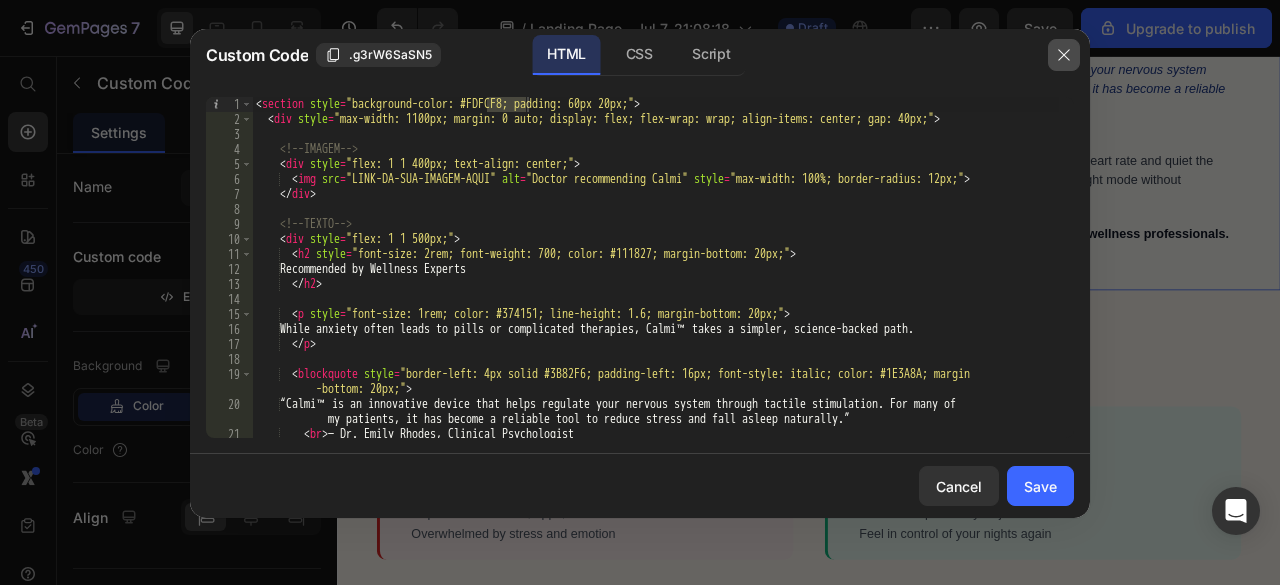 click at bounding box center (1064, 55) 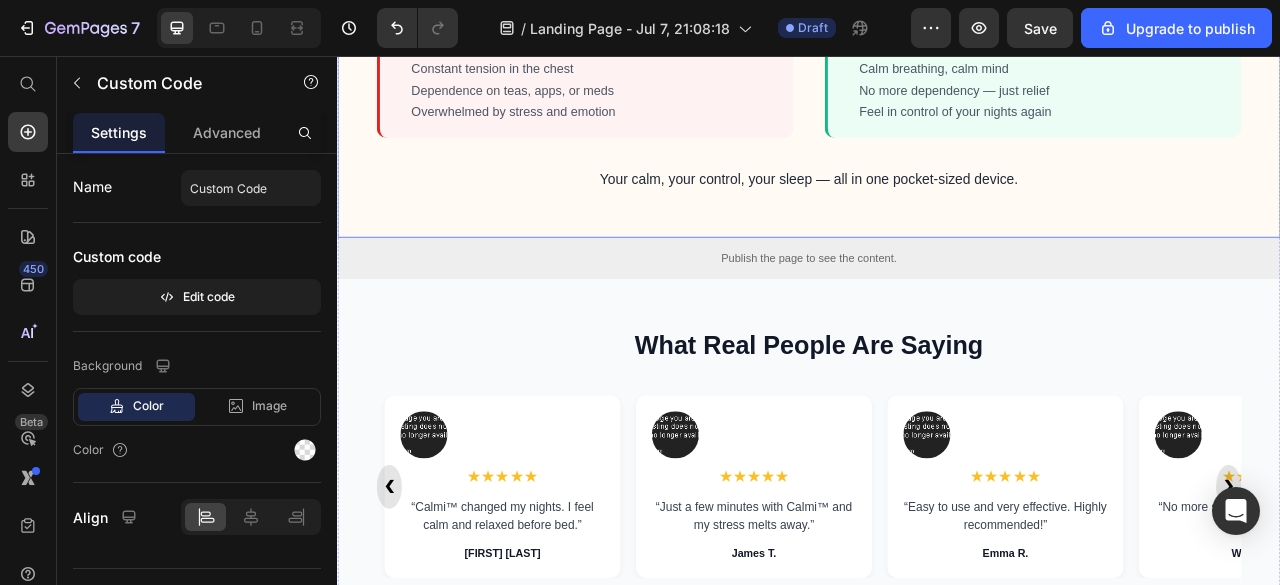 scroll, scrollTop: 3000, scrollLeft: 0, axis: vertical 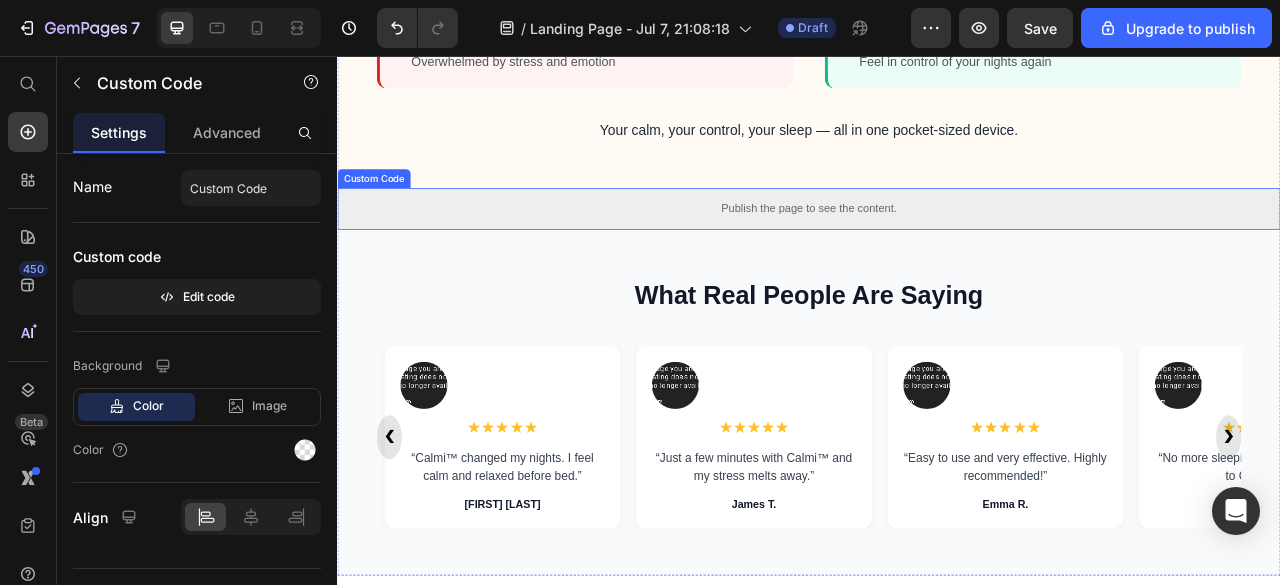 click on "Publish the page to see the content." at bounding box center (937, 250) 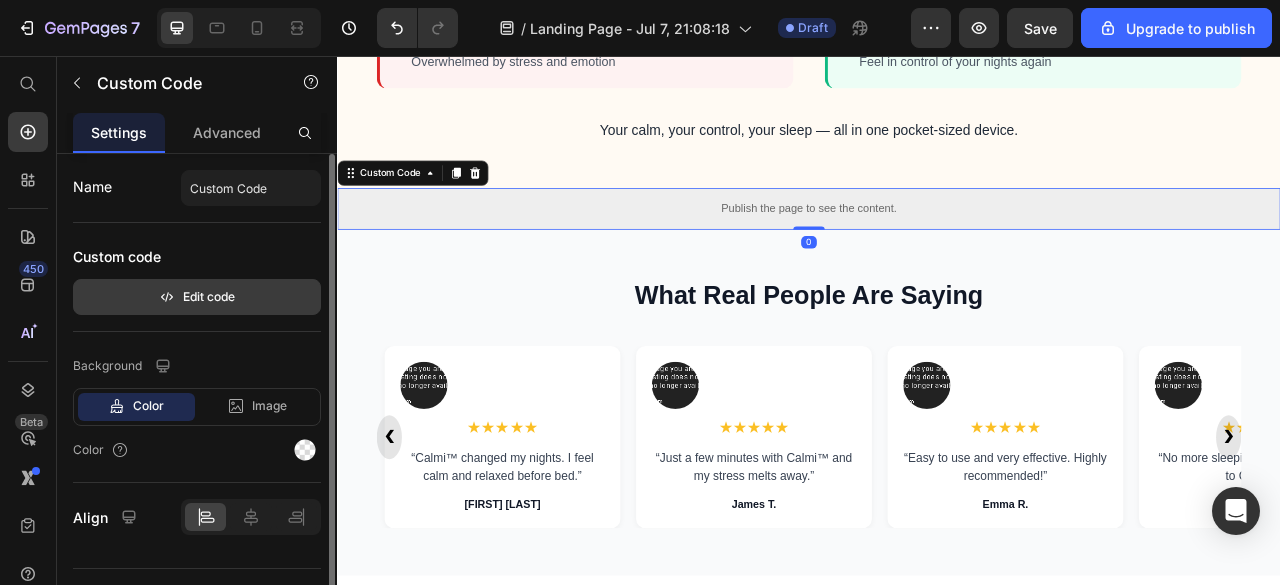 click on "Edit code" at bounding box center (197, 297) 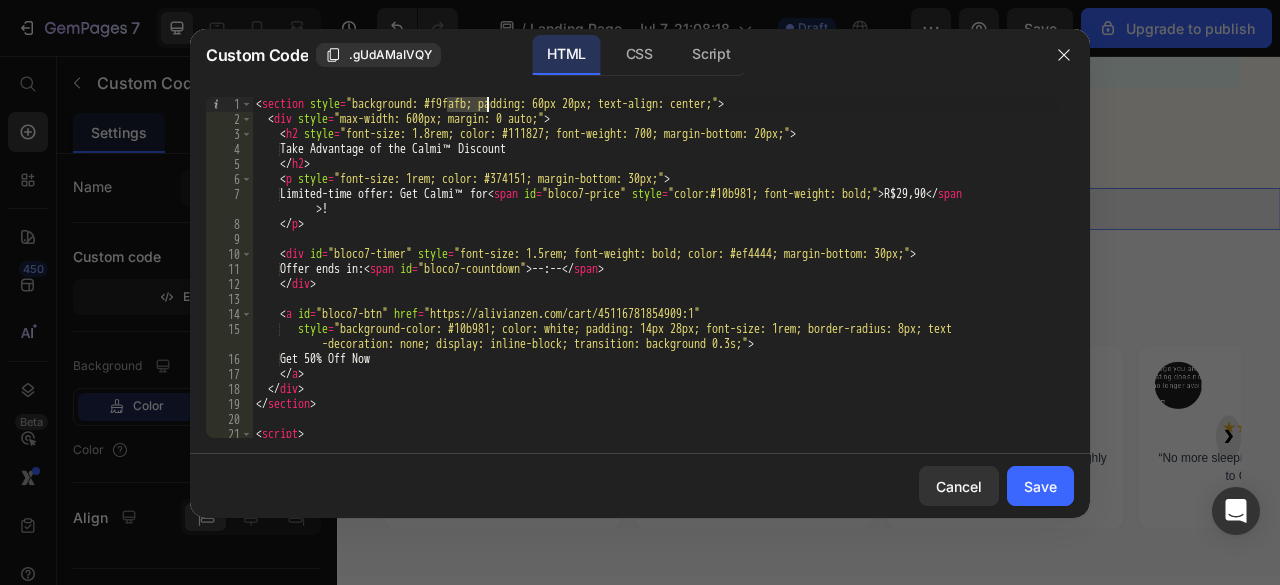 drag, startPoint x: 448, startPoint y: 100, endPoint x: 487, endPoint y: 101, distance: 39.012817 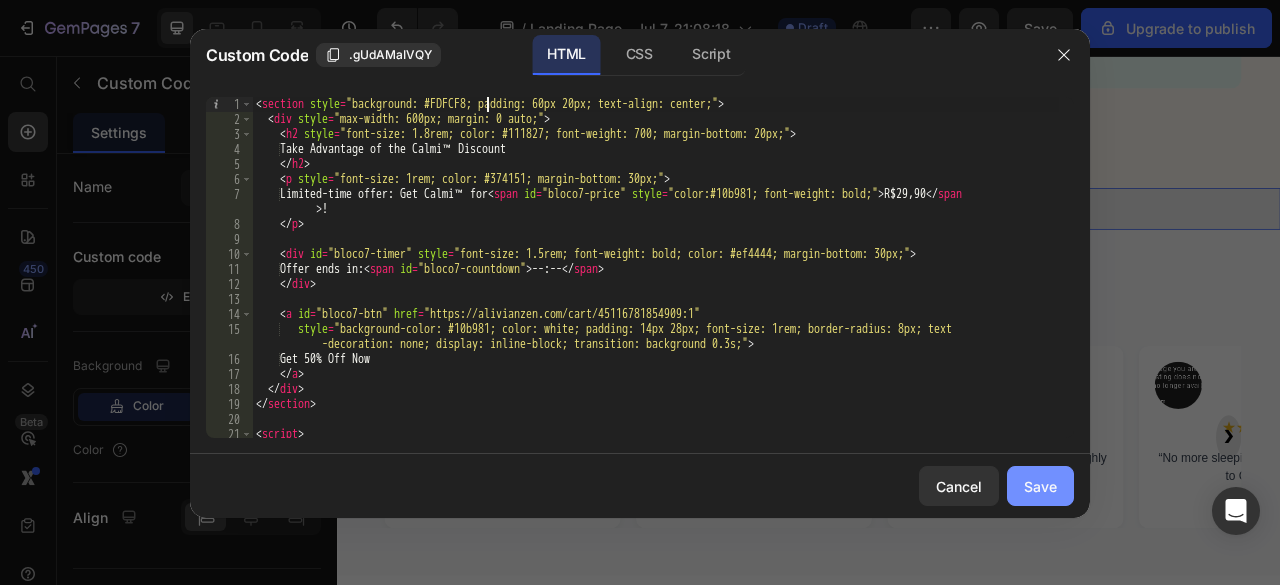 click on "Save" at bounding box center [1040, 486] 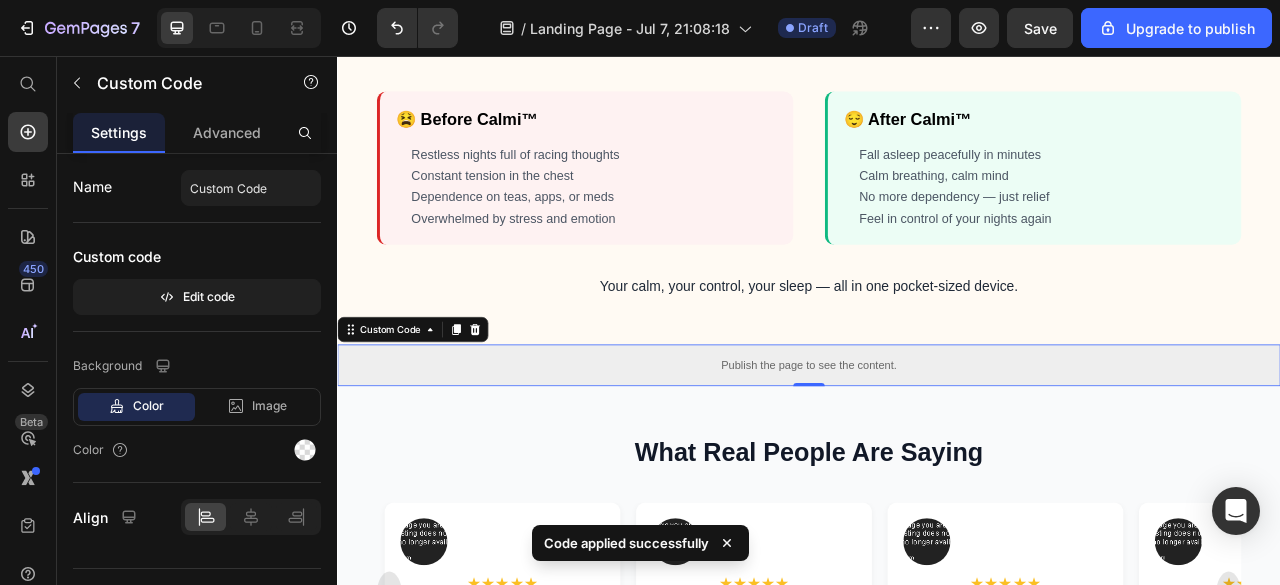 scroll, scrollTop: 2800, scrollLeft: 0, axis: vertical 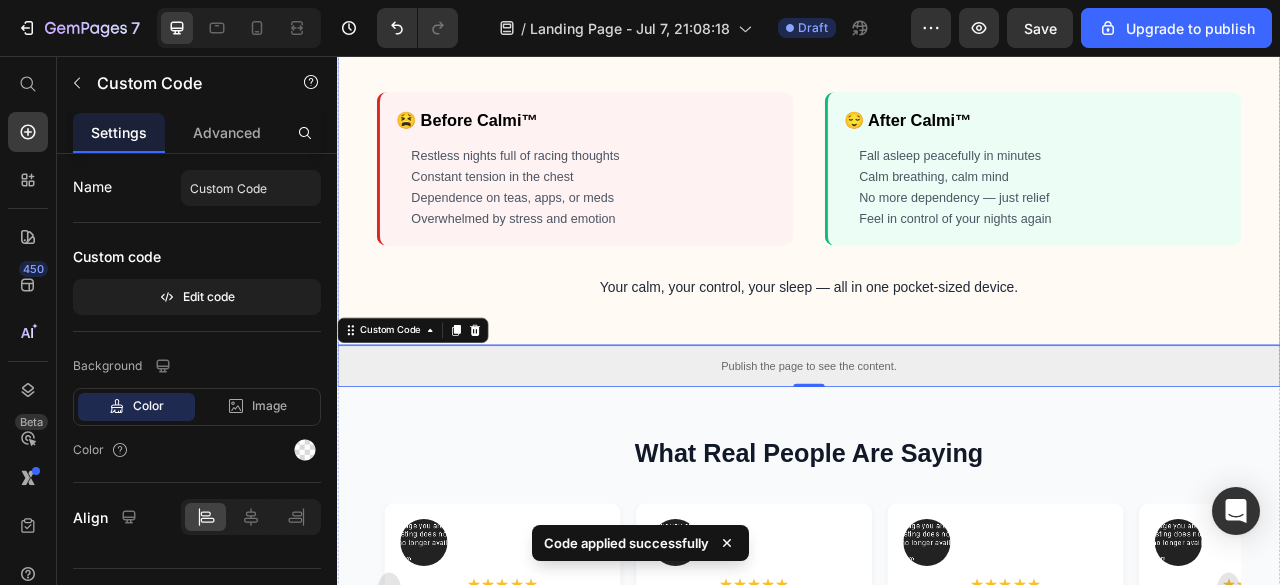 click on "Your calm, your control, your sleep — all in one pocket-sized device." at bounding box center [937, 350] 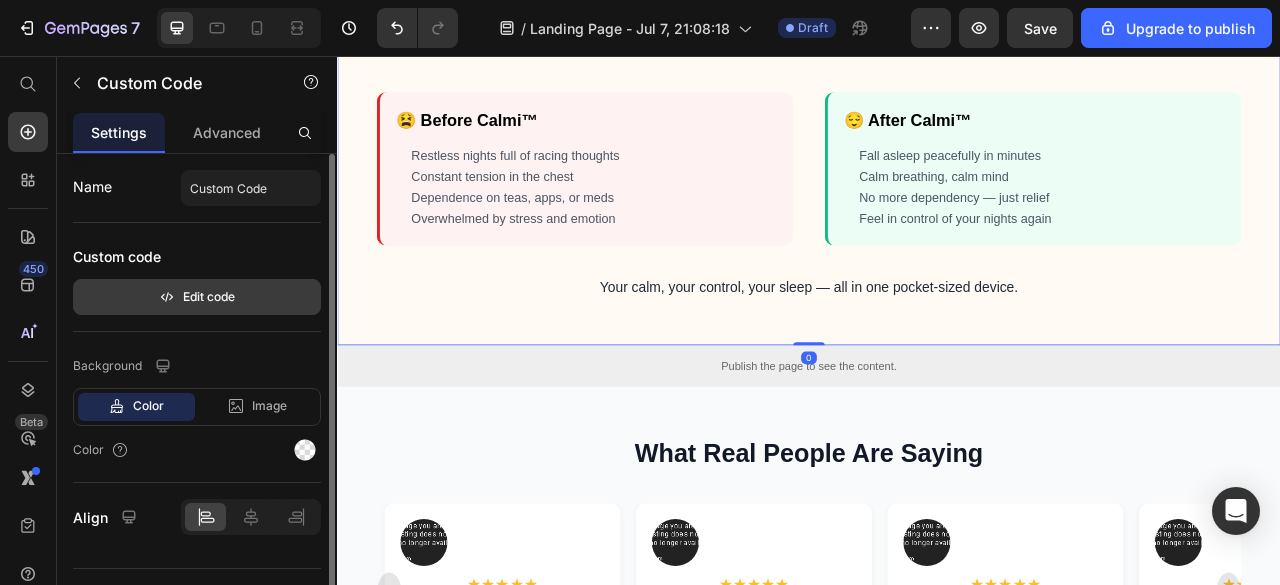 click on "Edit code" at bounding box center [197, 297] 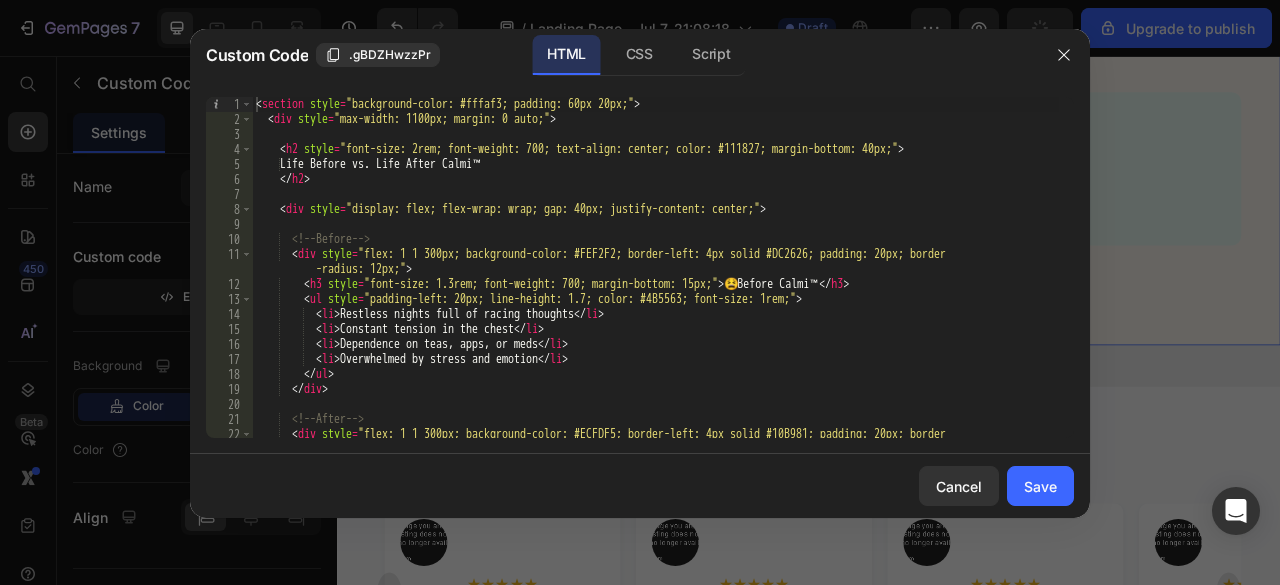 type on "<section style="background-color: #fffaf3; padding: 60px 20px;">" 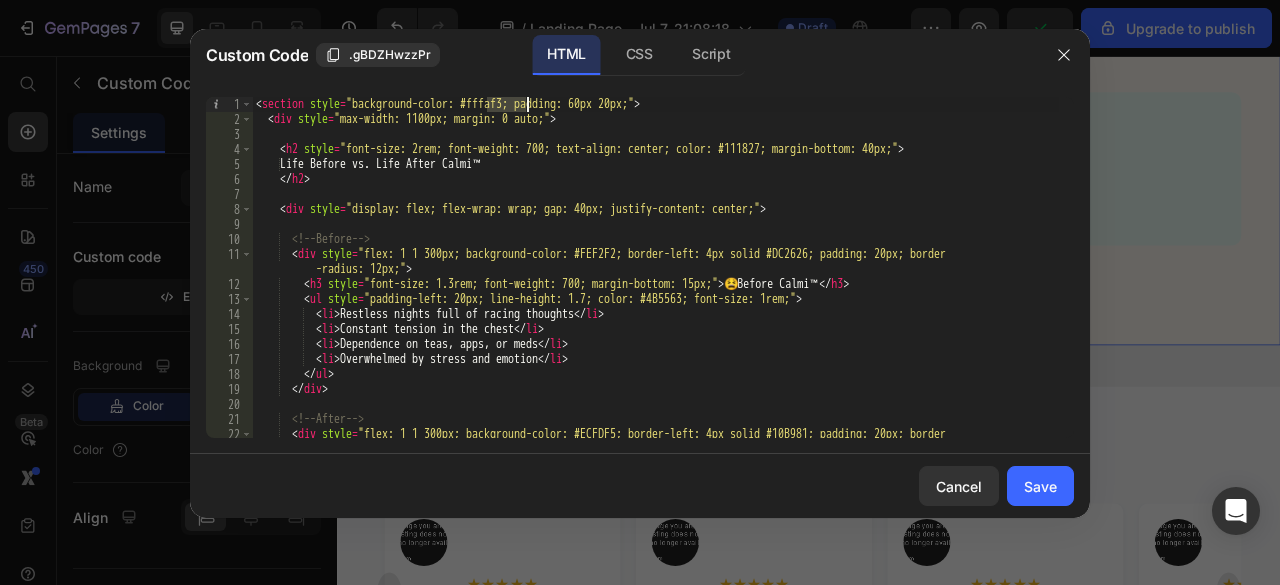 drag, startPoint x: 487, startPoint y: 99, endPoint x: 525, endPoint y: 101, distance: 38.052597 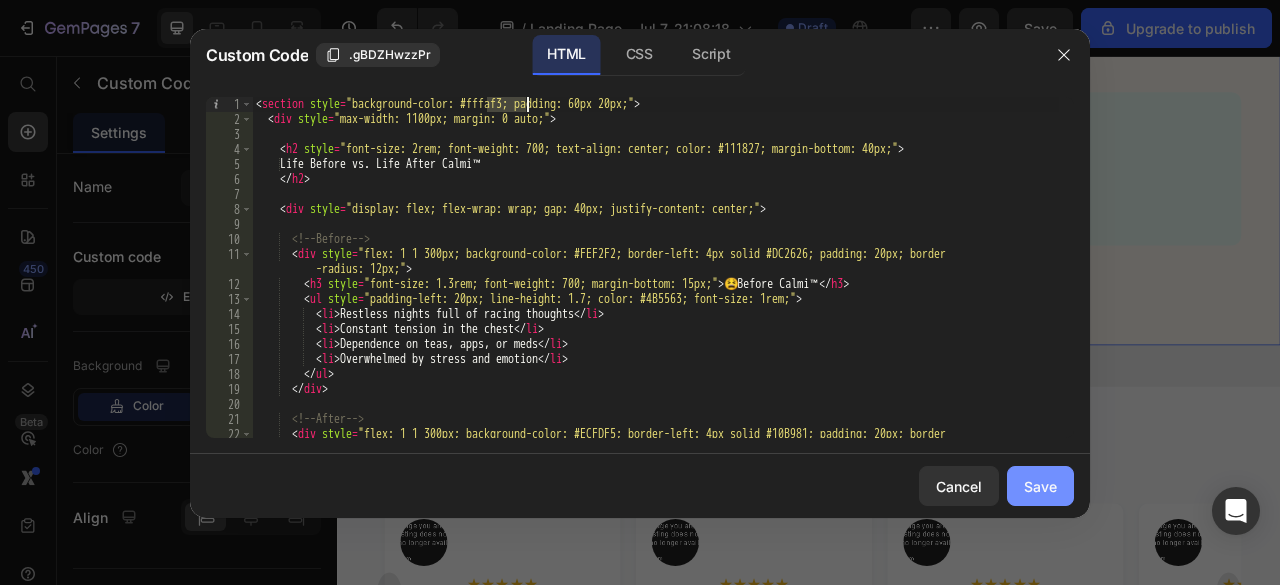 click on "Save" at bounding box center (1040, 486) 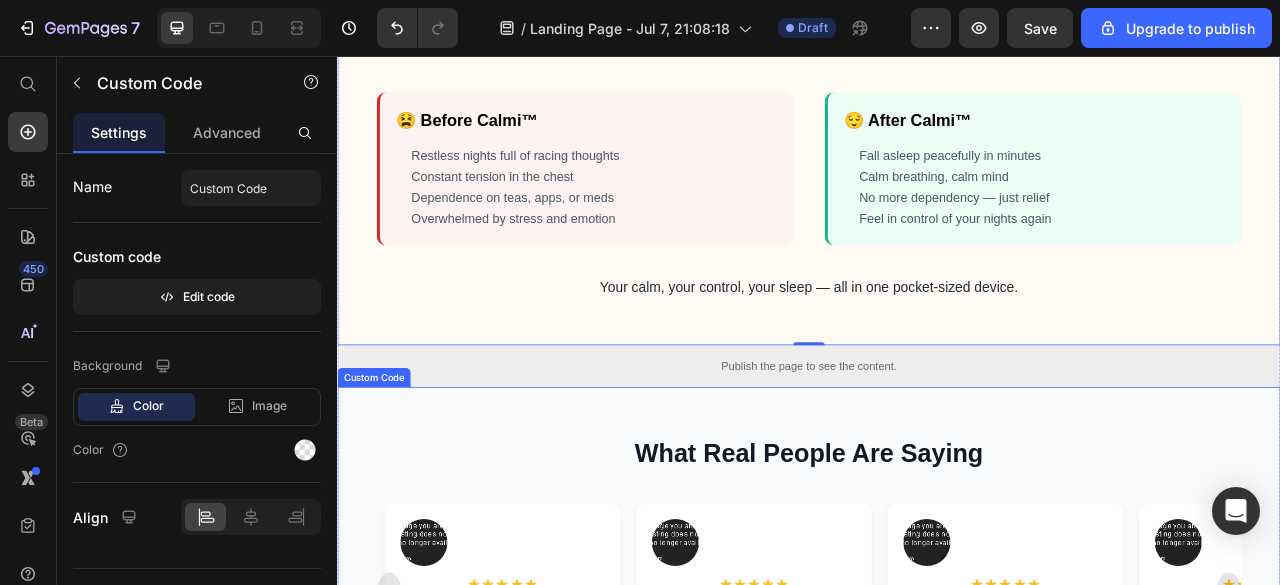 click on "What Real People Are Saying" at bounding box center (937, 561) 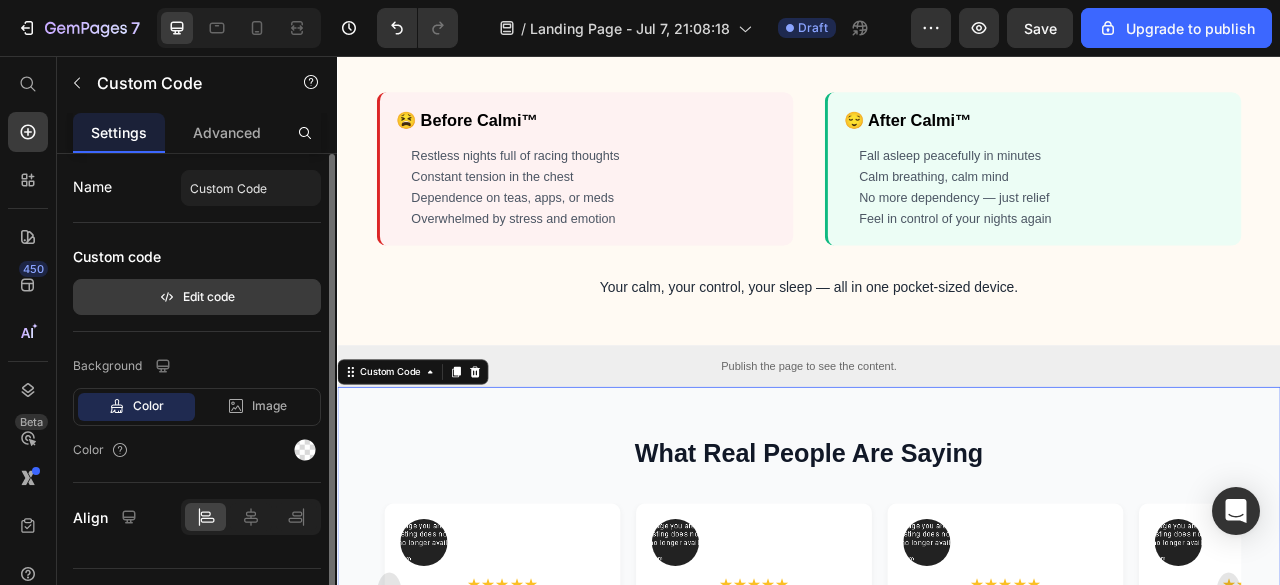 click on "Edit code" at bounding box center [197, 297] 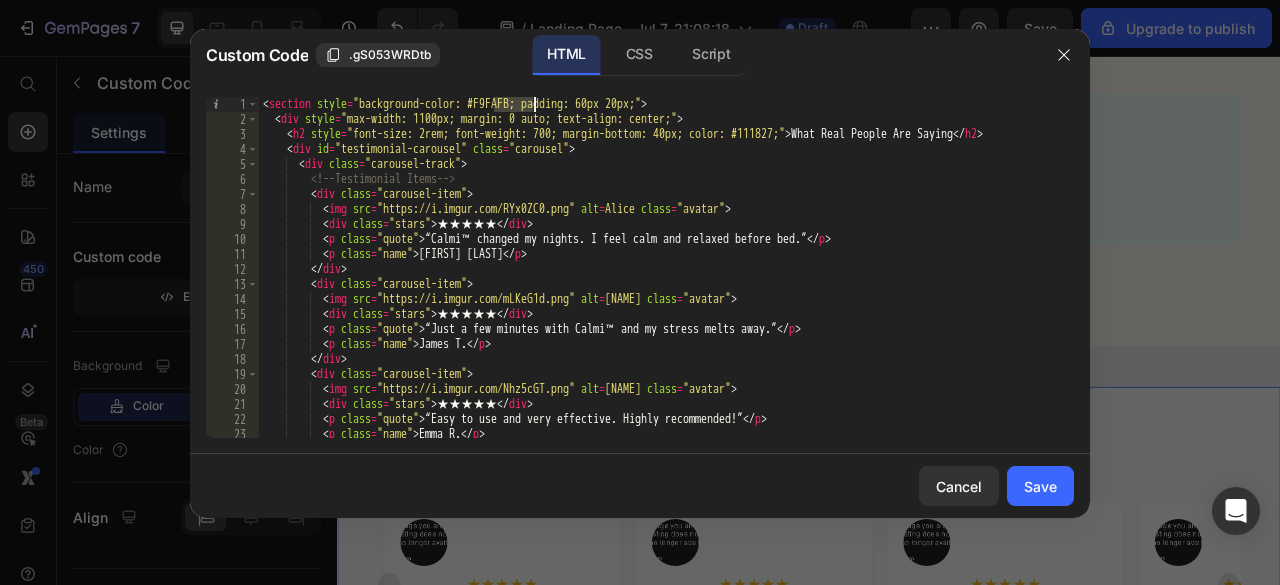 drag, startPoint x: 495, startPoint y: 101, endPoint x: 532, endPoint y: 99, distance: 37.054016 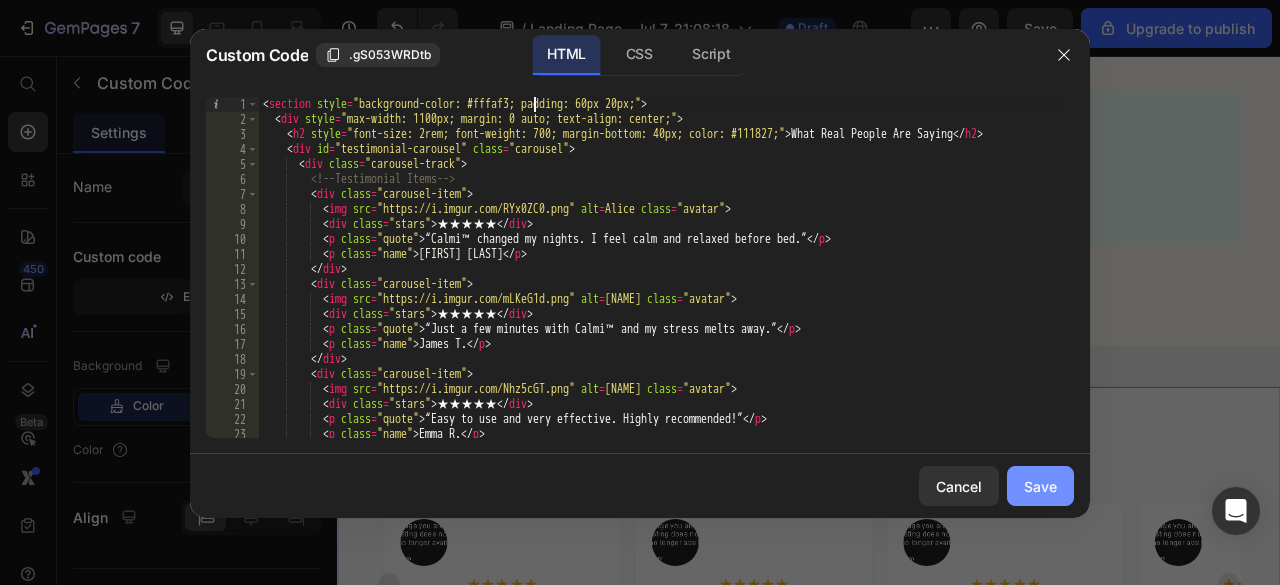click on "Save" at bounding box center (1040, 486) 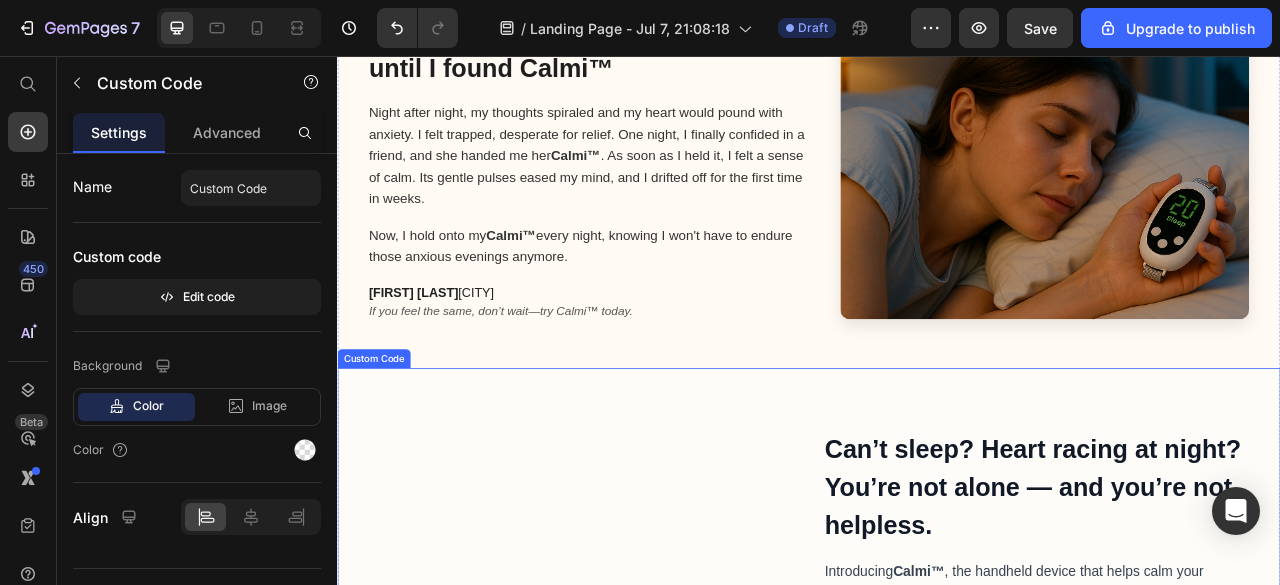 scroll, scrollTop: 0, scrollLeft: 0, axis: both 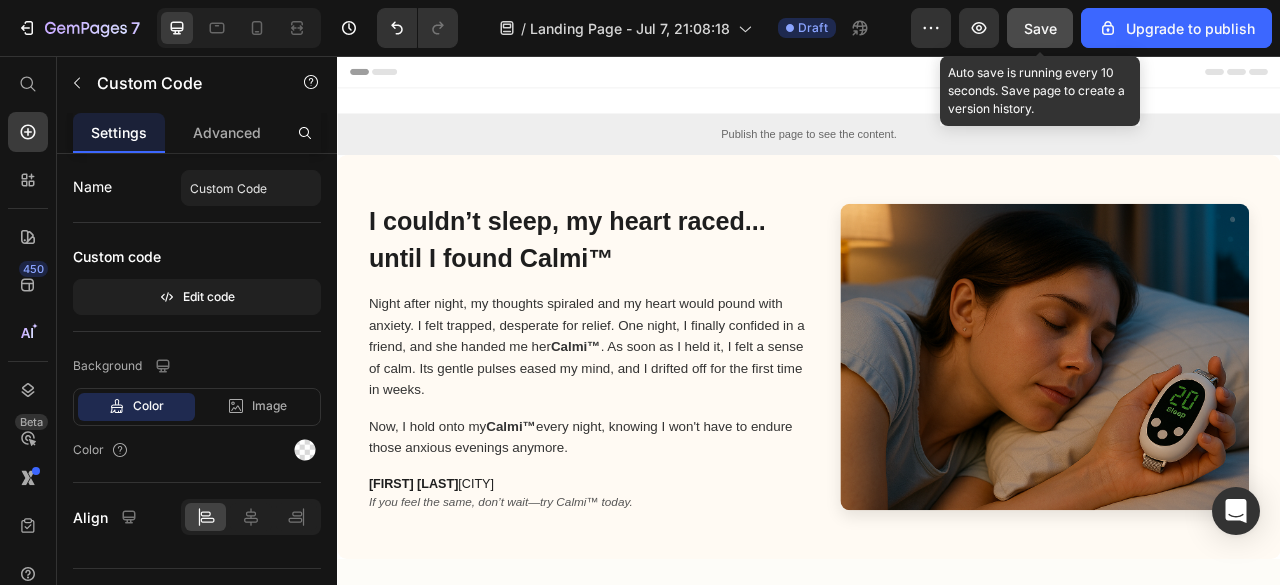 click on "Save" at bounding box center [1040, 28] 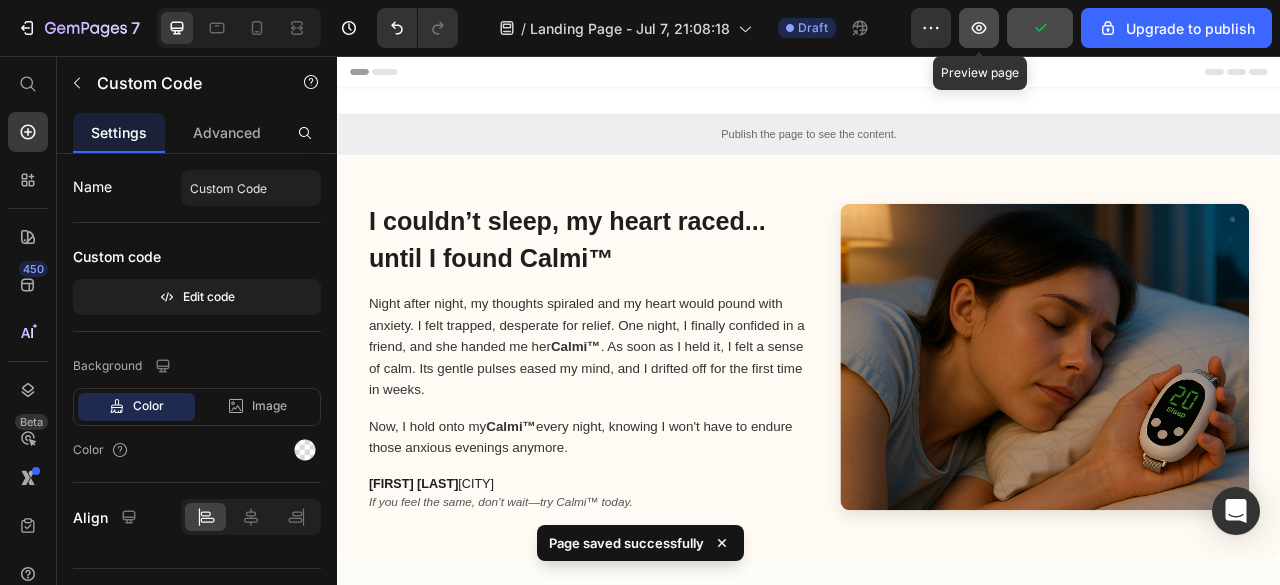 click 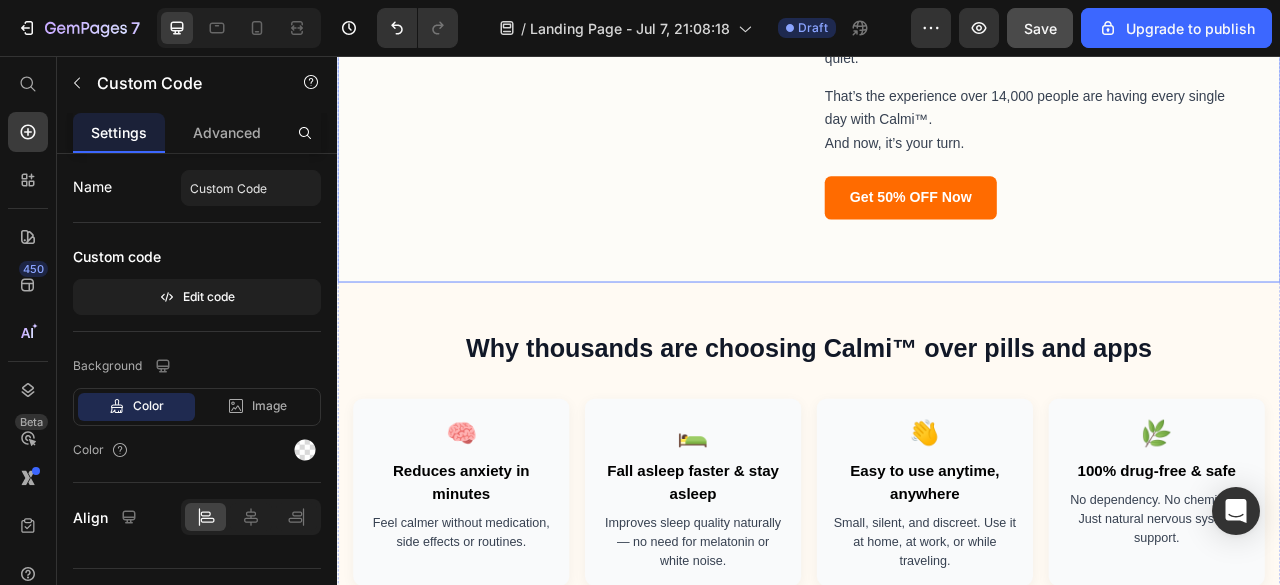 click on "Get 50% OFF Now" at bounding box center (1066, 236) 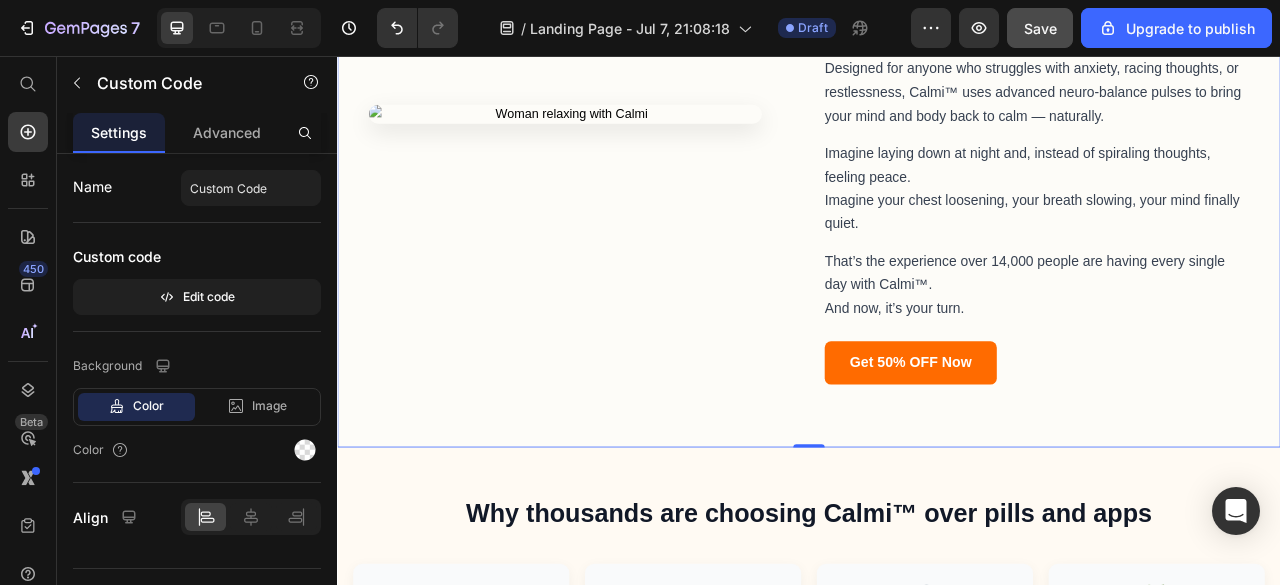 scroll, scrollTop: 1072, scrollLeft: 0, axis: vertical 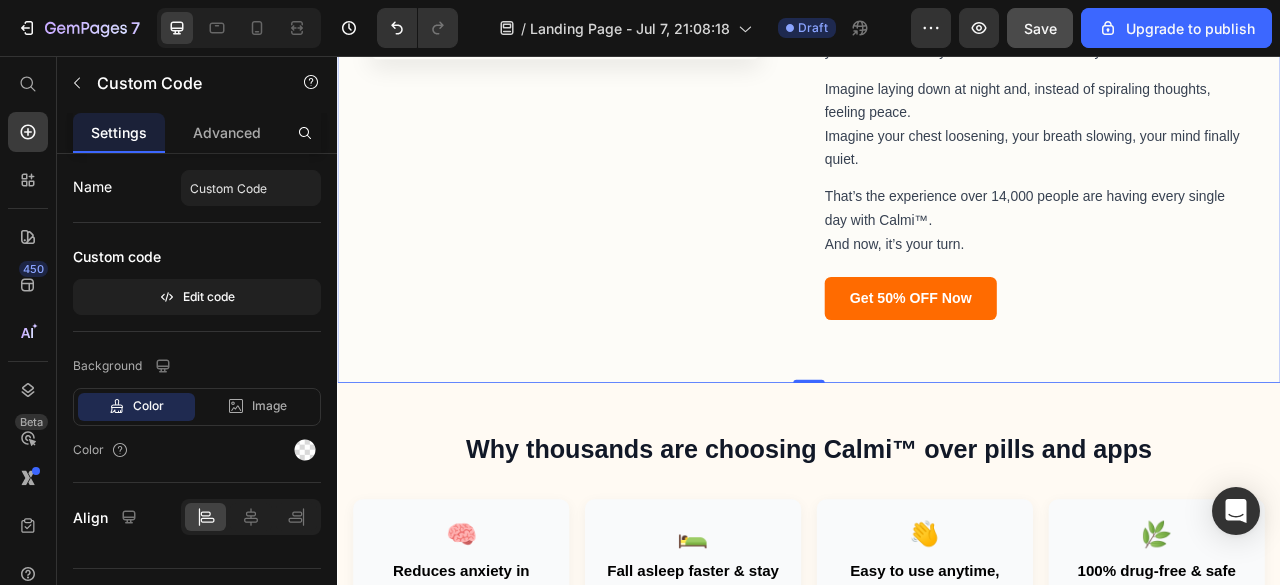 click on "Can’t sleep? Heart racing at night? You’re not alone — and you’re not helpless.
Introducing  Calmi™ , the handheld device that helps calm your nervous system in under 2 minutes — without pills, noise, or side effects.
Designed for anyone who struggles with anxiety, racing thoughts, or restlessness, Calmi™ uses advanced neuro-balance pulses to bring your mind and body back to calm — naturally.
Imagine laying down at night and, instead of spiraling thoughts, feeling peace.
Imagine your chest loosening, your breath slowing, your mind finally quiet.
That’s the experience over [NUMBER] people are having every single day with Calmi™.
And now, it’s your turn.
Get 50% OFF Now" at bounding box center [937, 48] 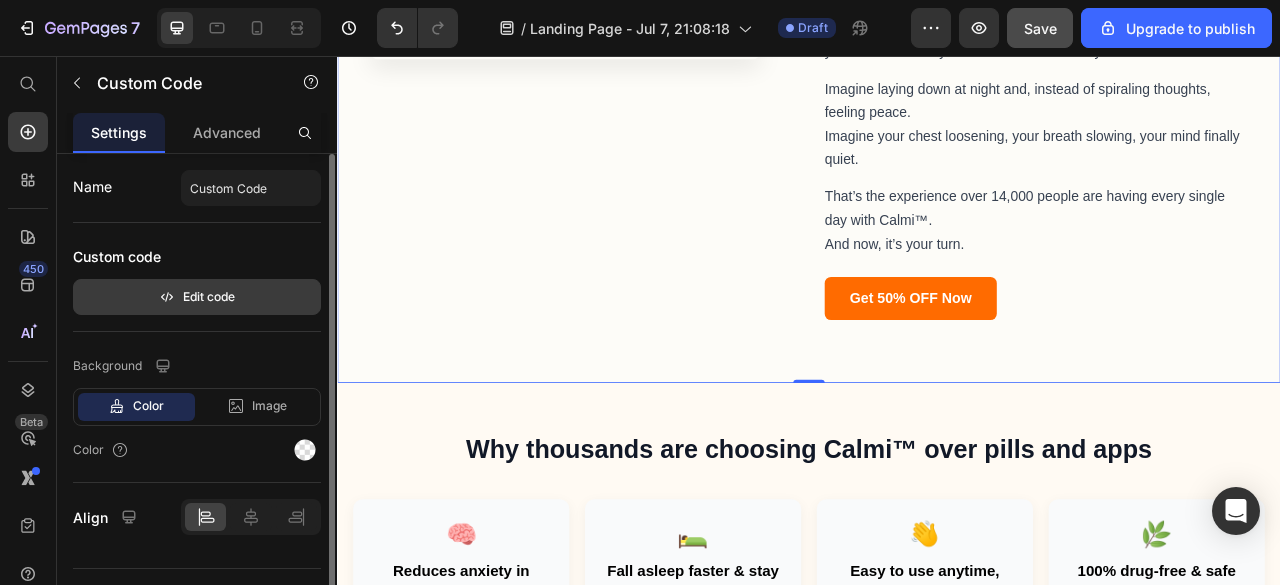 click on "Edit code" at bounding box center [197, 297] 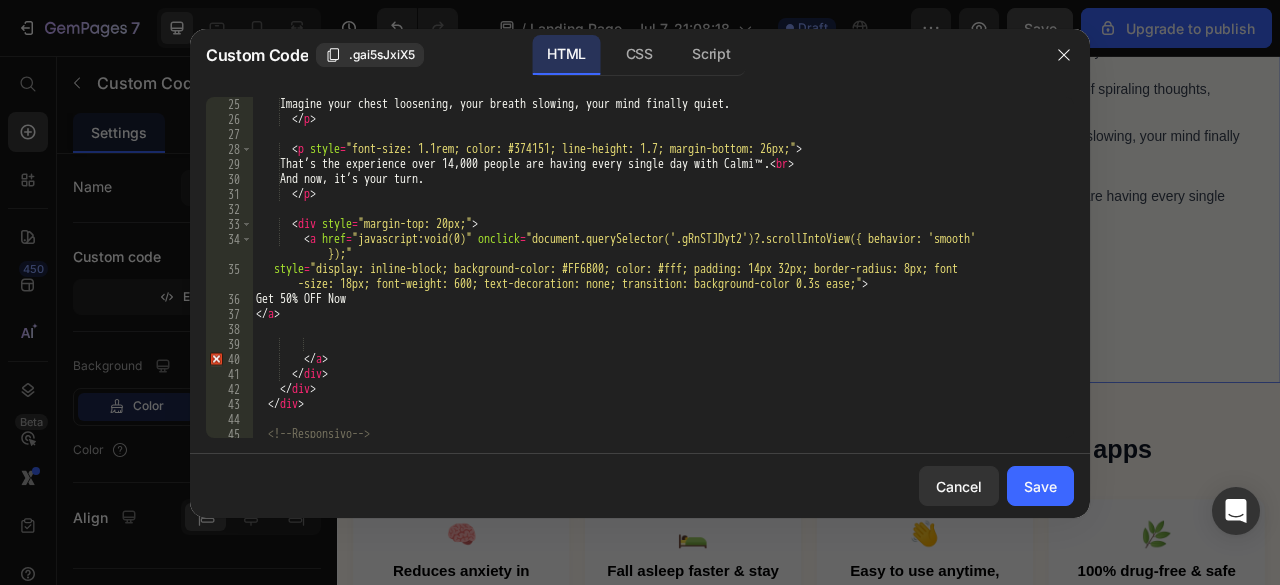 scroll, scrollTop: 480, scrollLeft: 0, axis: vertical 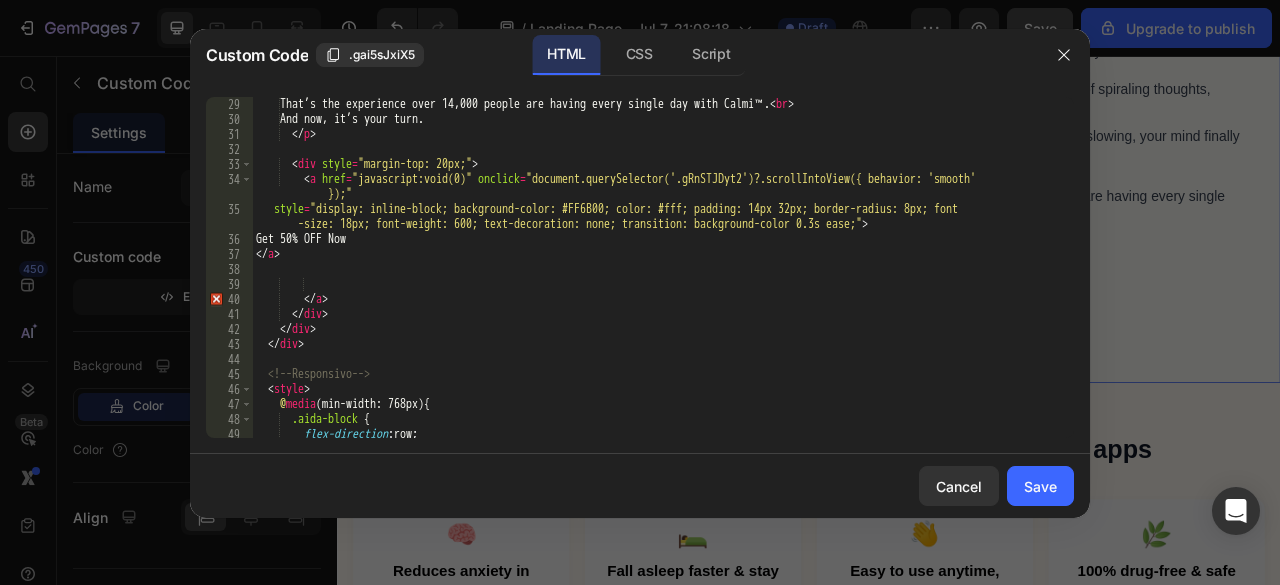 type on "style="display: inline-block; background-color: #FF6B00; color: #fff; padding: 14px 32px; border-radius: 8px; font-size: 18px; font-weight: 600; text-decoration: none; transition: background-color 0.3s ease;">" 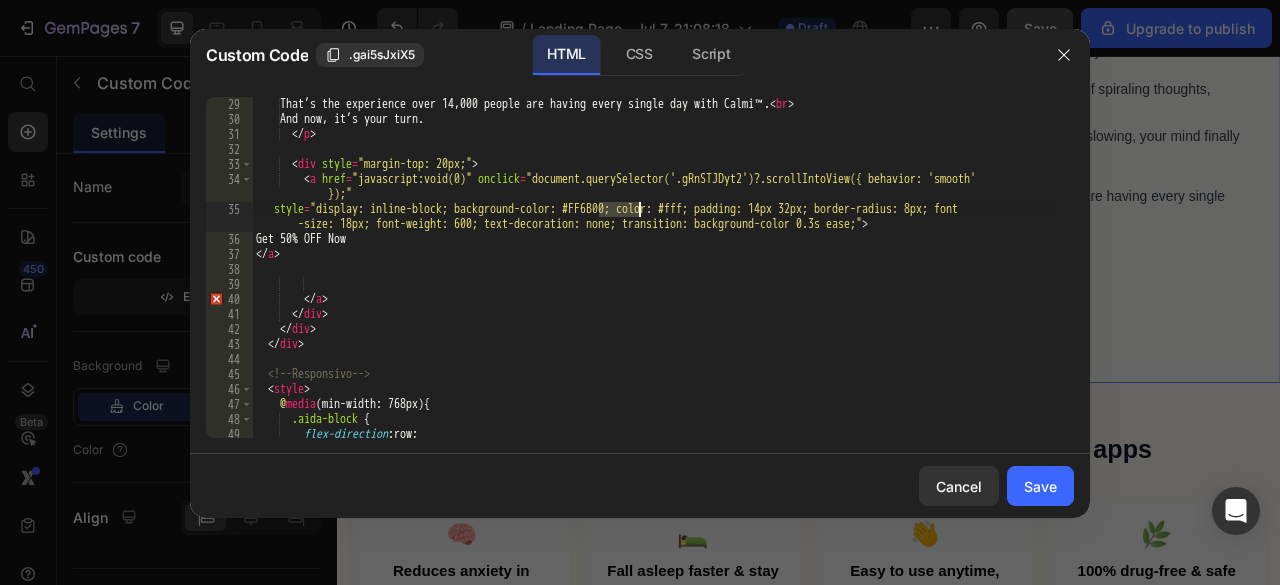 drag, startPoint x: 598, startPoint y: 206, endPoint x: 636, endPoint y: 208, distance: 38.052597 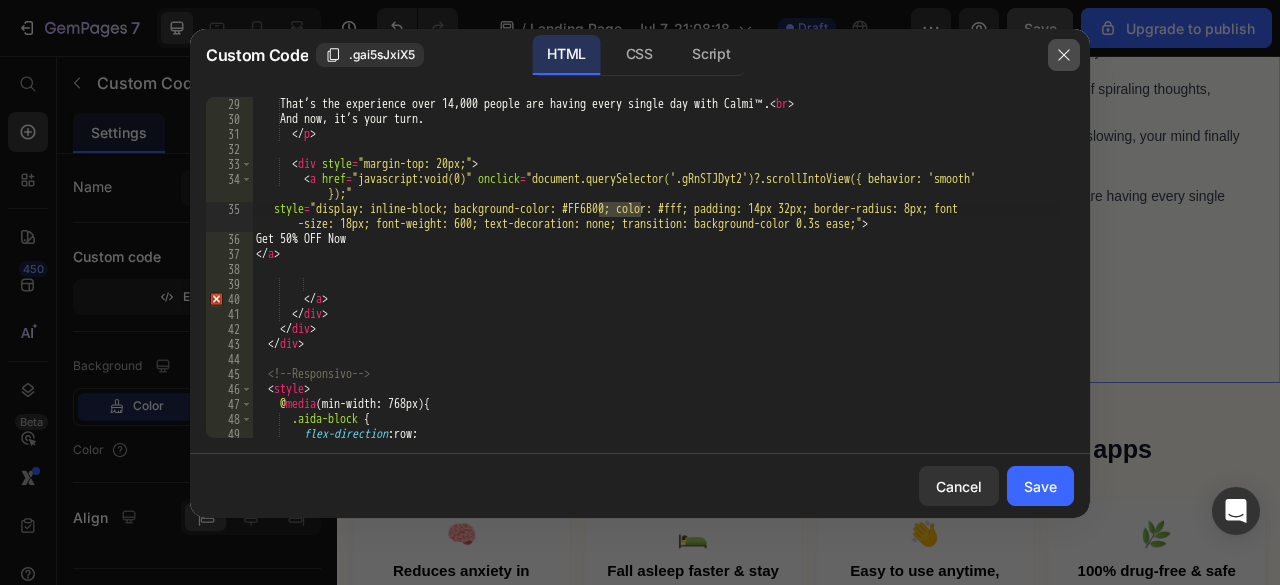 click 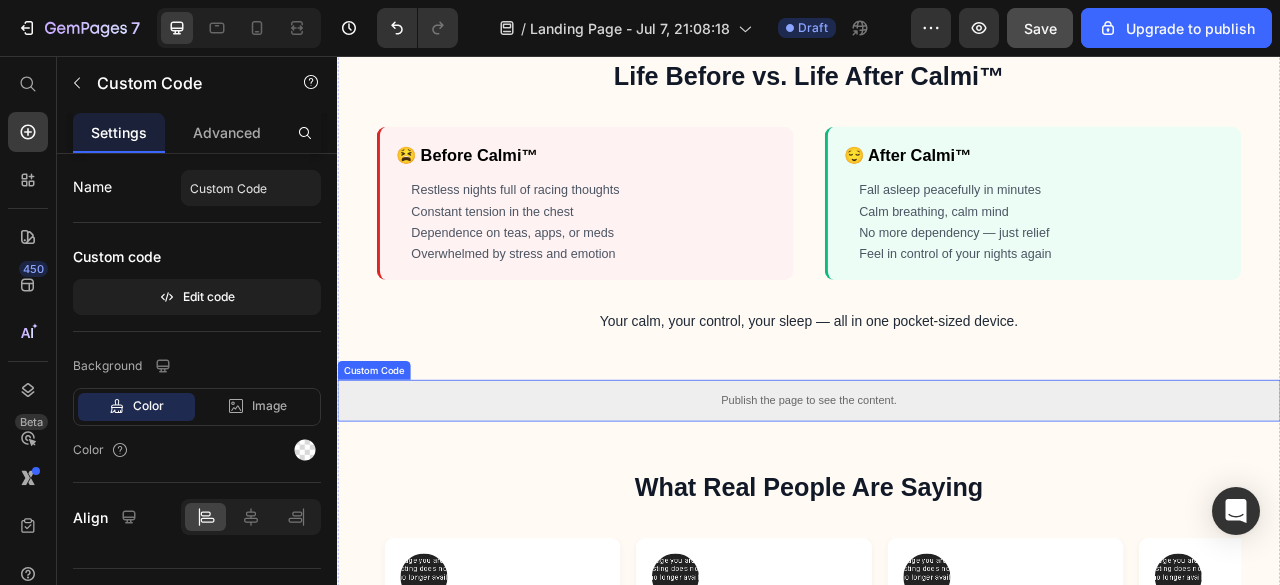 scroll, scrollTop: 2872, scrollLeft: 0, axis: vertical 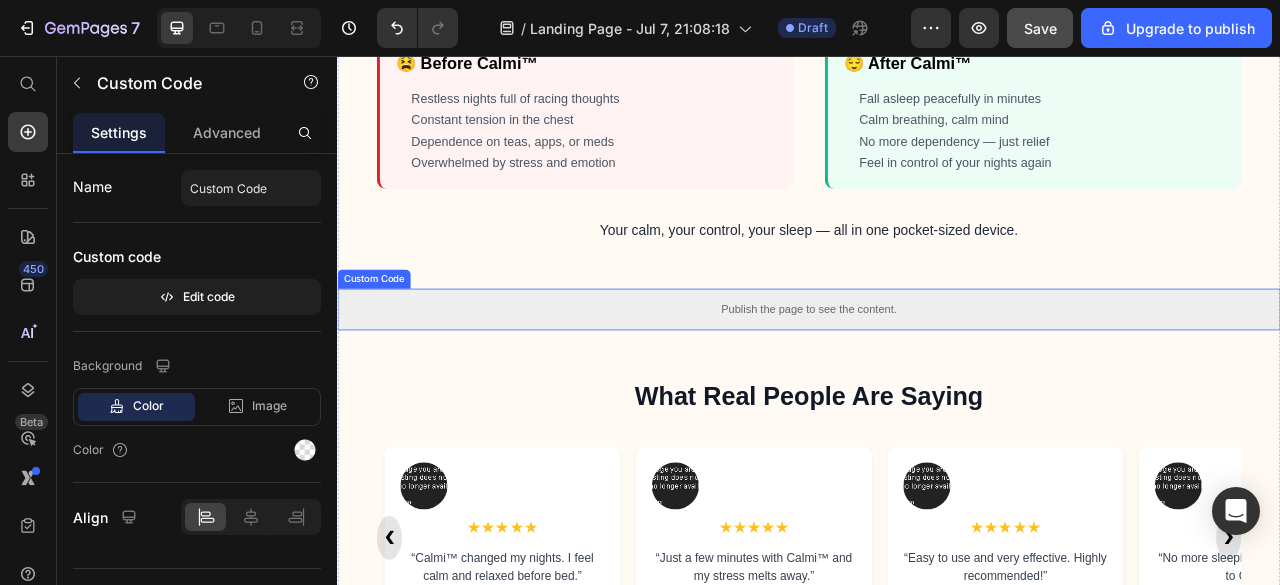click on "Publish the page to see the content." at bounding box center (937, 378) 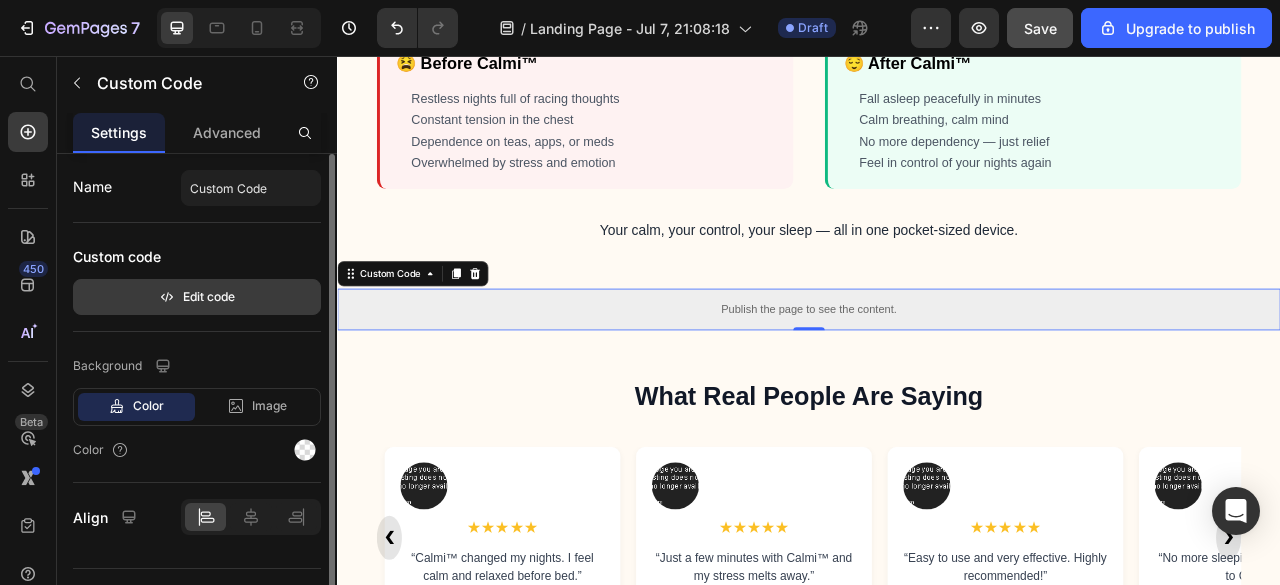 click on "Edit code" at bounding box center (197, 297) 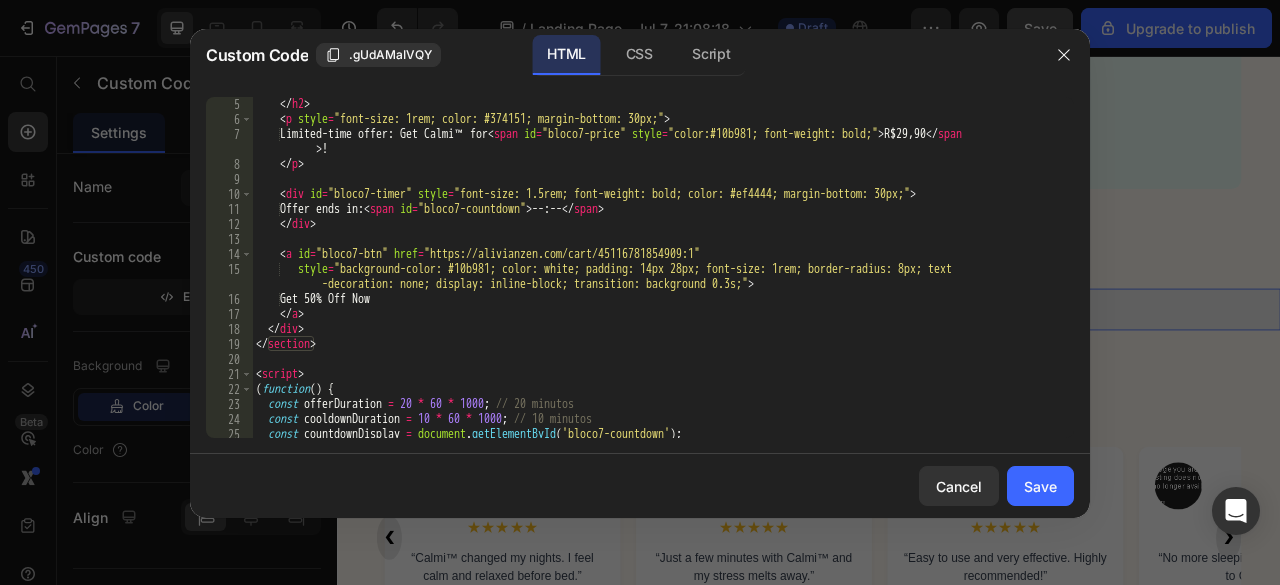 scroll, scrollTop: 60, scrollLeft: 0, axis: vertical 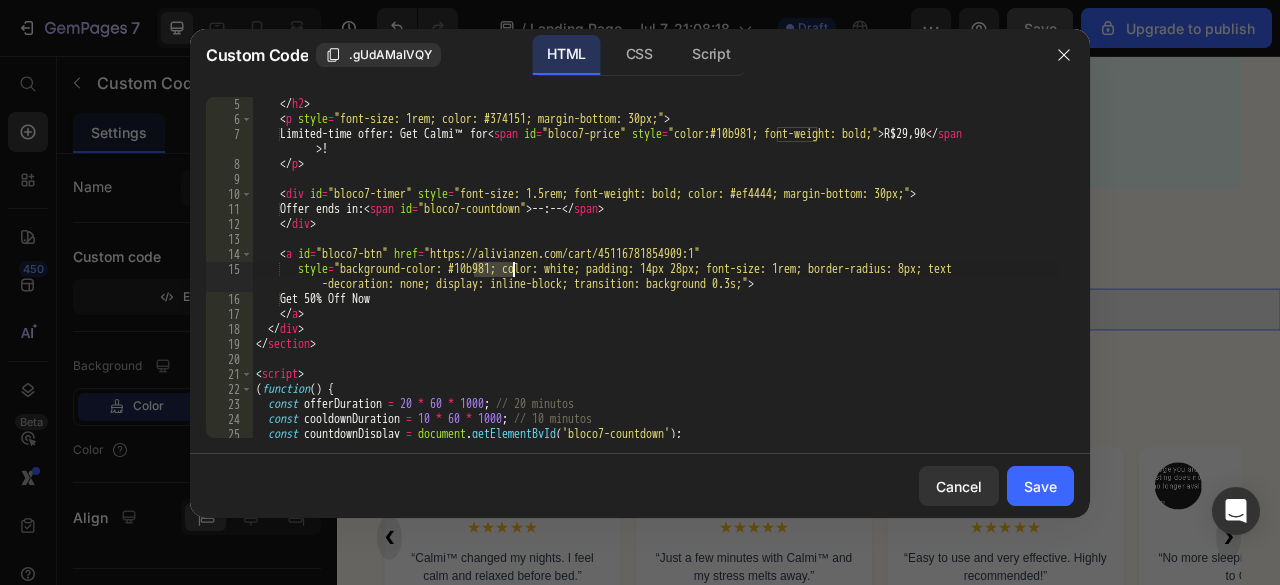 drag, startPoint x: 472, startPoint y: 264, endPoint x: 513, endPoint y: 269, distance: 41.303753 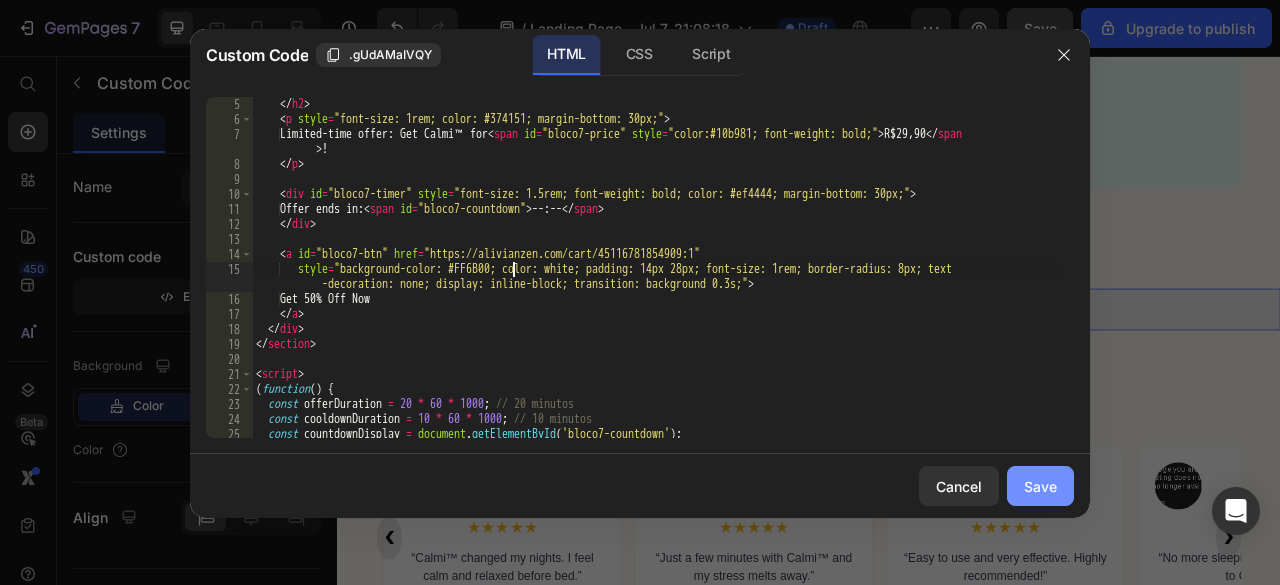 click on "Save" at bounding box center [1040, 486] 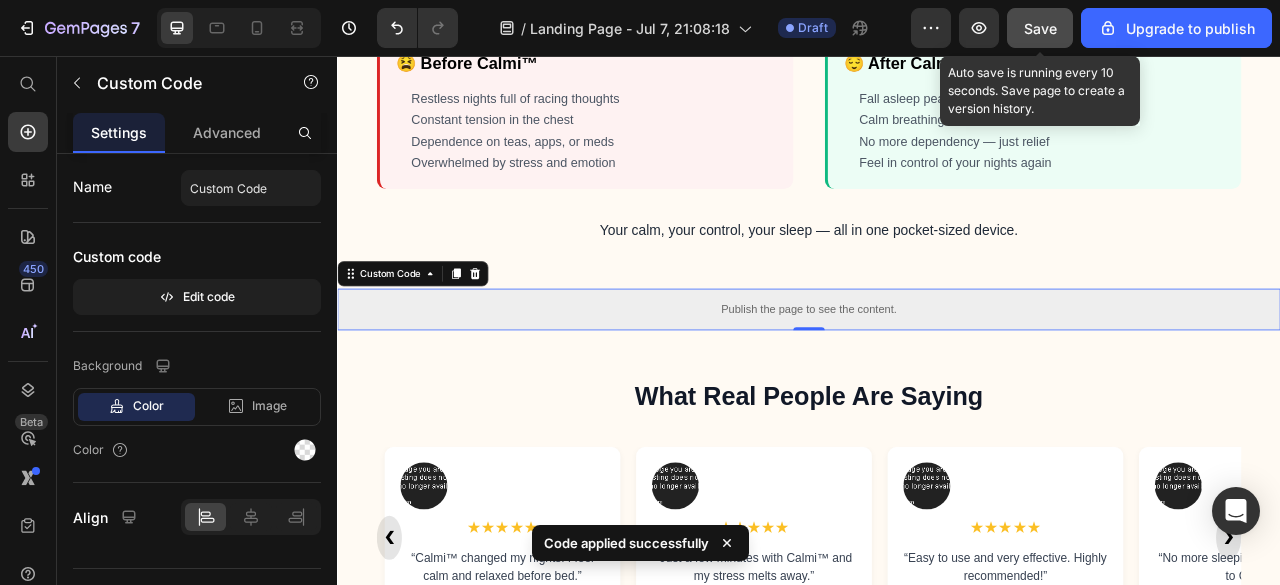 click on "Save" 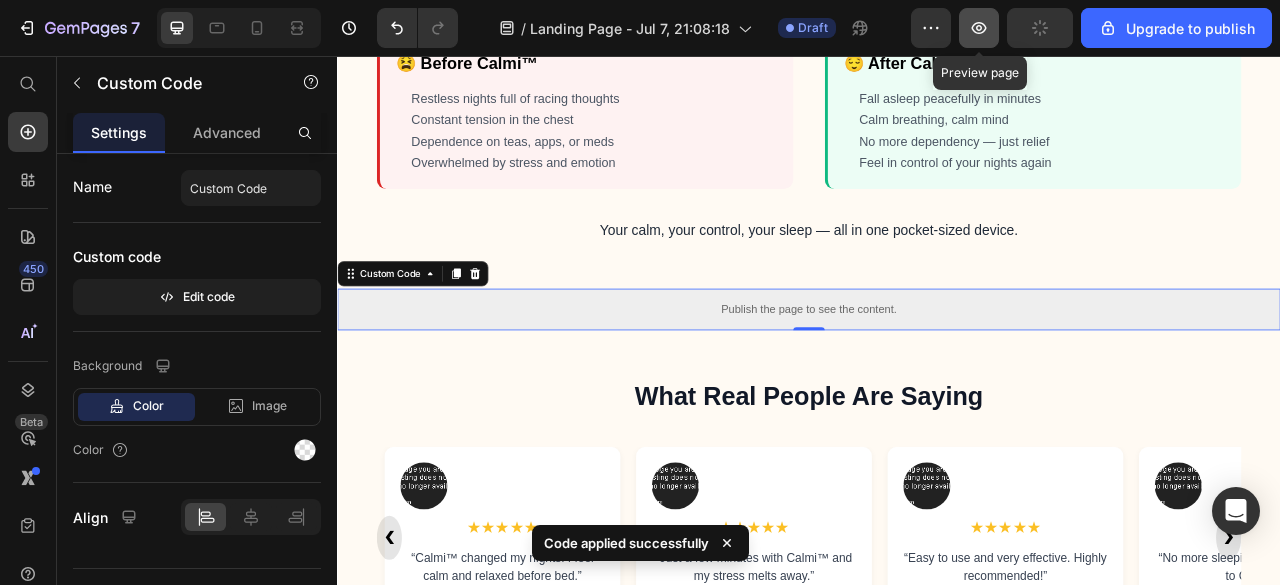 click 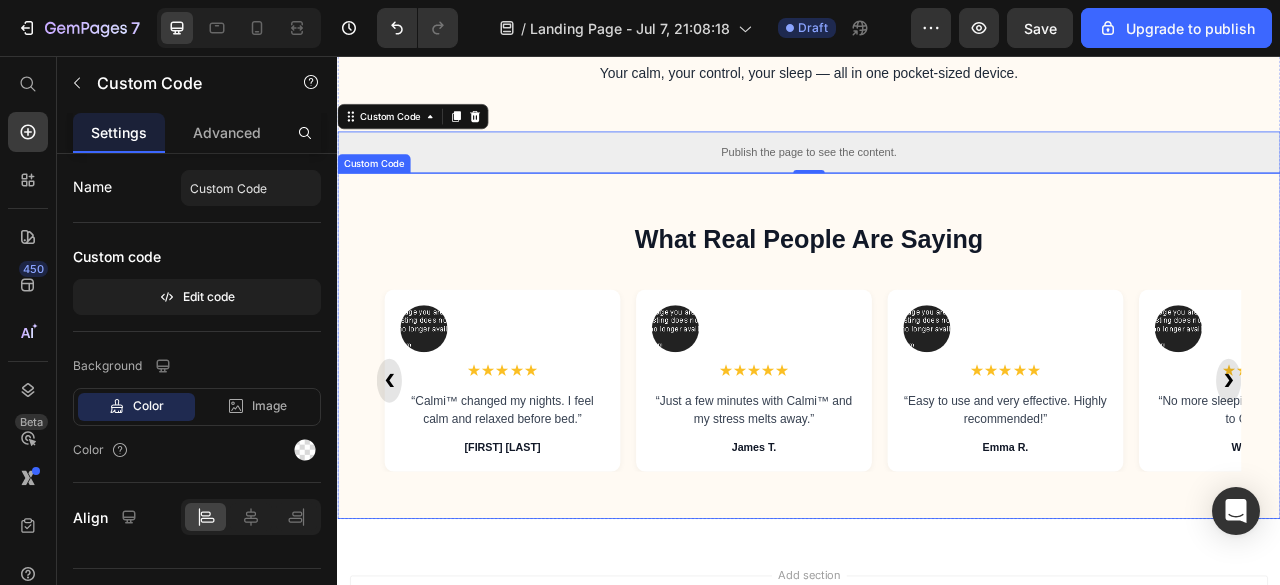 scroll, scrollTop: 3072, scrollLeft: 0, axis: vertical 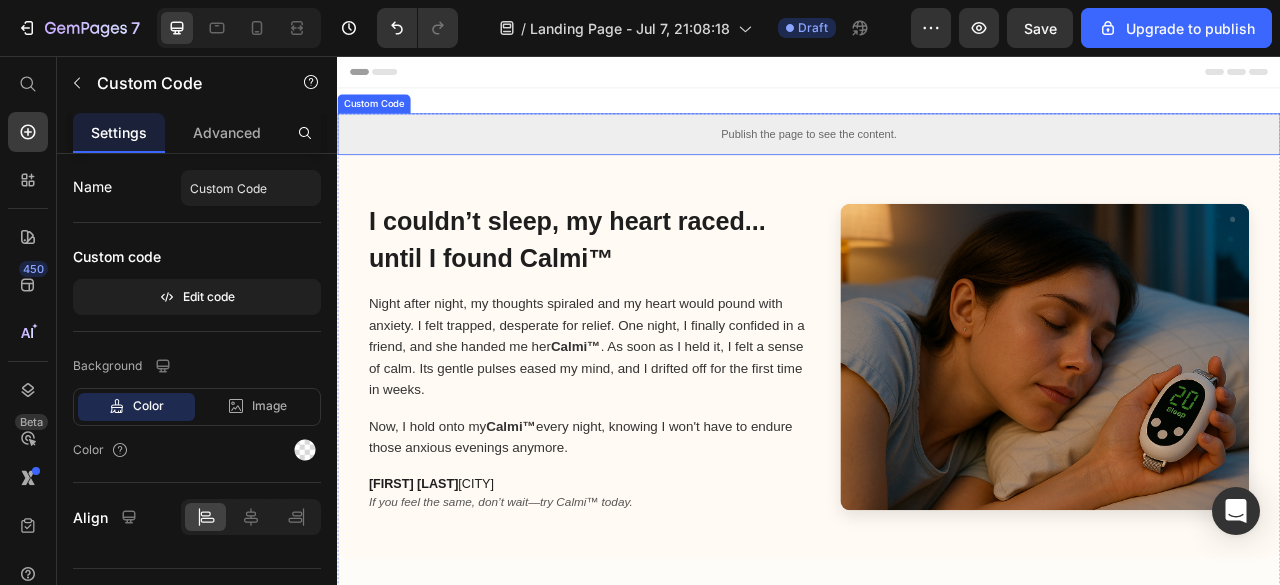 click on "Publish the page to see the content." at bounding box center (937, 155) 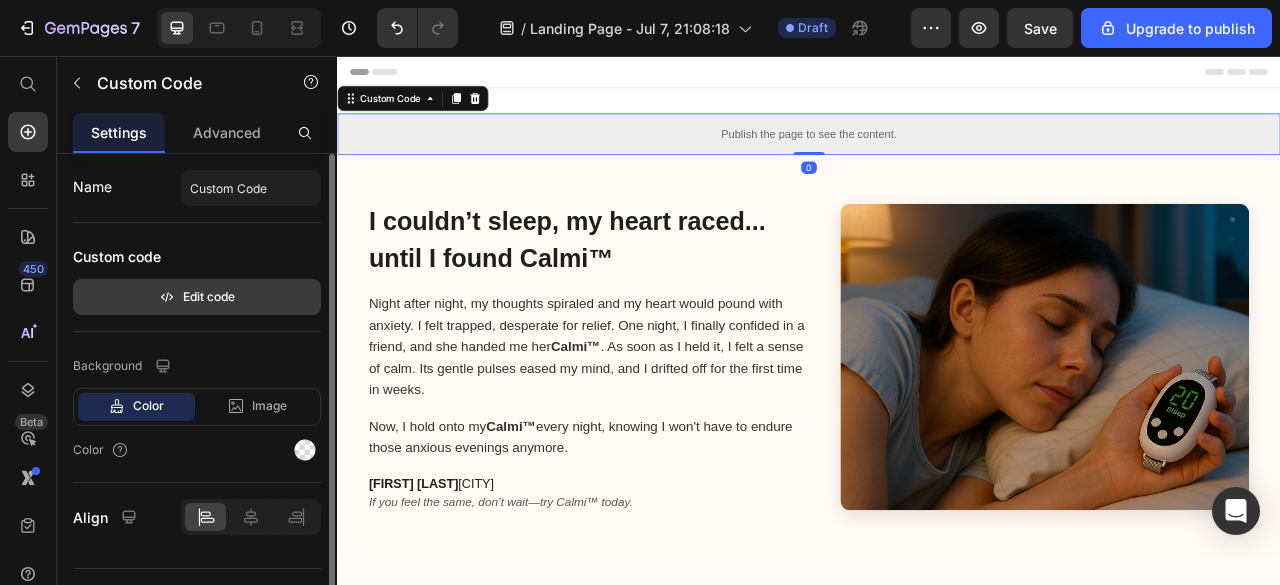 click on "Edit code" at bounding box center (197, 297) 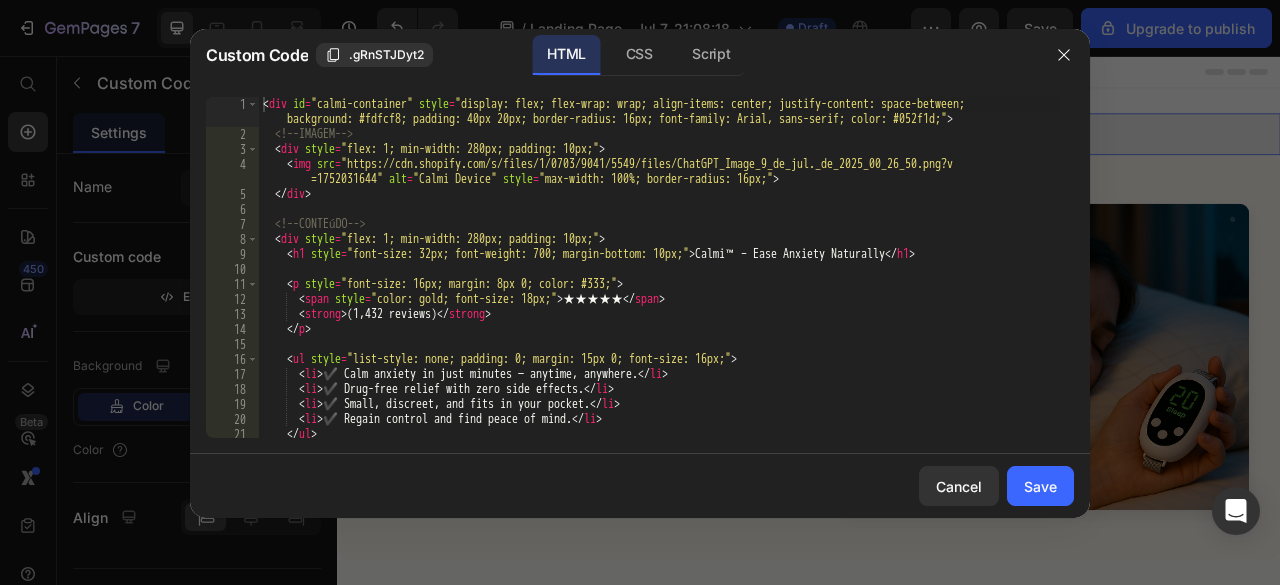 click on "< div   id = "calmi-container"   style = "display: flex; flex-wrap: wrap; align-items: center; justify-content: space-between;       background: #fdfcf8; padding: 40px 20px; border-radius: 16px; font-family: Arial, sans-serif; color: #052f1d;" >    <!--  IMAGEM  -->    < div   style = "flex: 1; min-width: 280px; padding: 10px;" >      < img   src = "https://cdn.shopify.com/s/files/1/0703/9041/5549/files/ChatGPT_Image_9_de_jul._de_2025_00_26_50.png?v          =1752031644"   alt = "Calmi Device"   style = "max-width: 100%; border-radius: 16px;" >    </ div >    <!--  CONTEúDO  -->    < div   style = "flex: 1; min-width: 280px; padding: 10px;" >      < h1   style = "font-size: 32px; font-weight: 700; margin-bottom: 10px;" > Calmi™ – Ease Anxiety Naturally </ h1 >      < p   style = "font-size: 16px; margin: 8px 0; color: #333;" >         < span   style = "color: gold; font-size: 18px;" > ★★★★★ </ span >         < strong > ([NUMBER] reviews) </ strong >      </ p >      < ul   style = >" at bounding box center [659, 290] 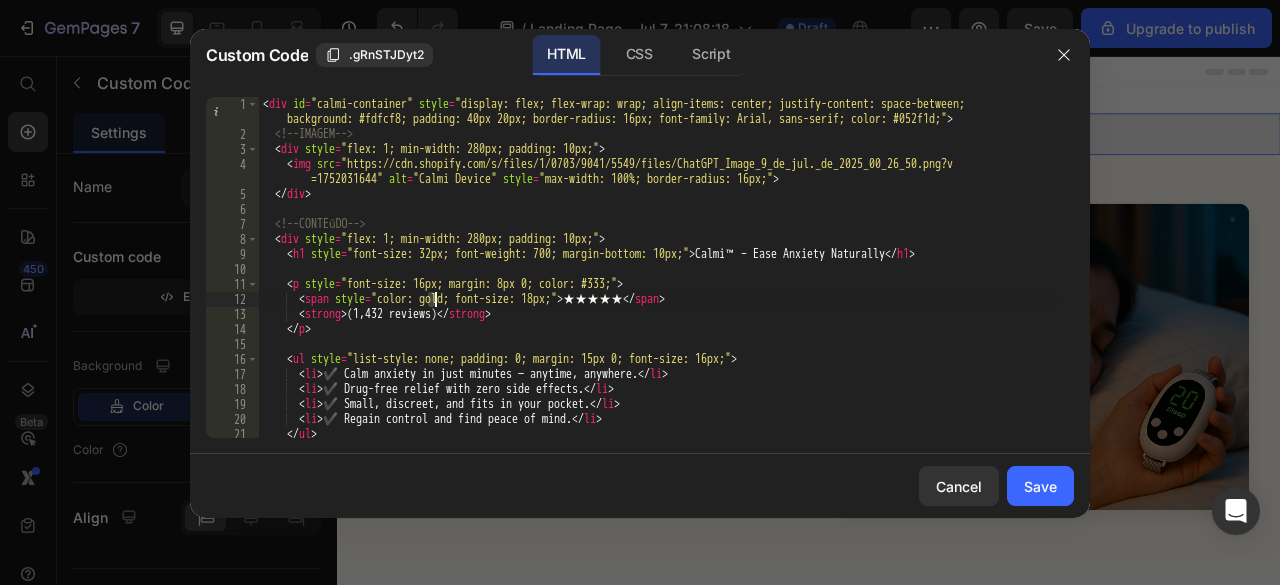 type on "</script>" 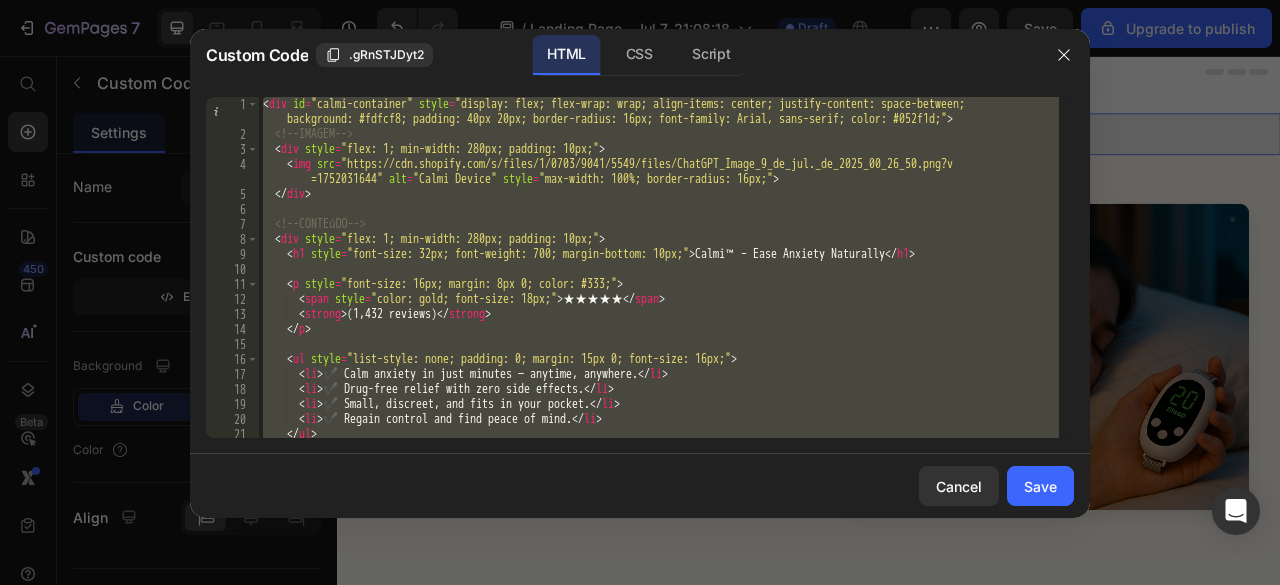 paste 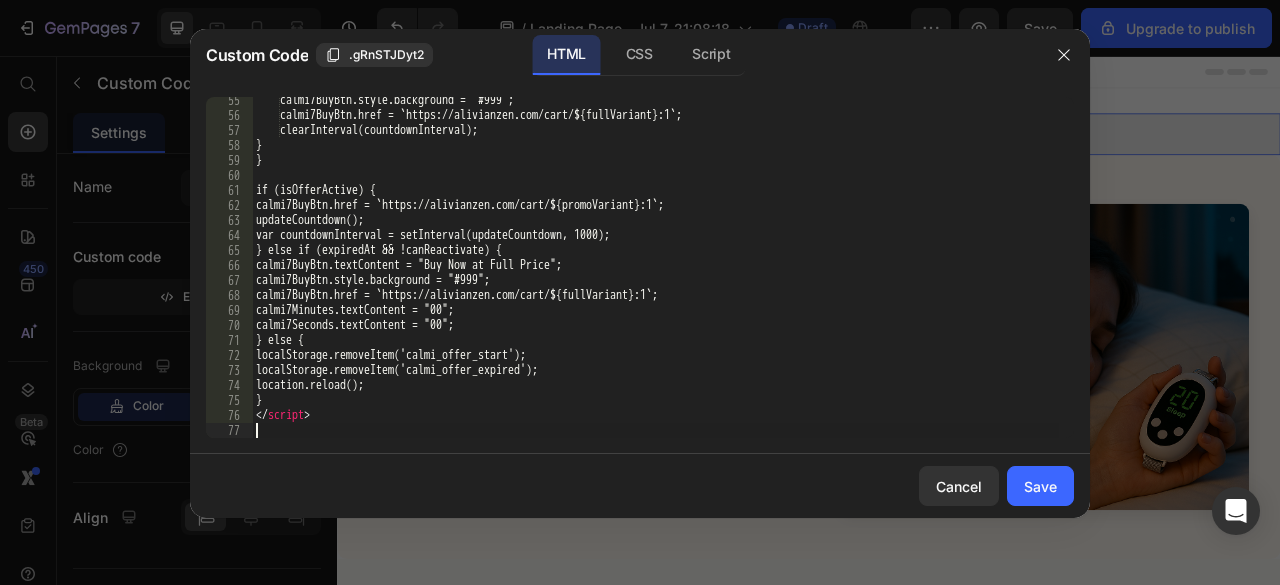 scroll, scrollTop: 858, scrollLeft: 0, axis: vertical 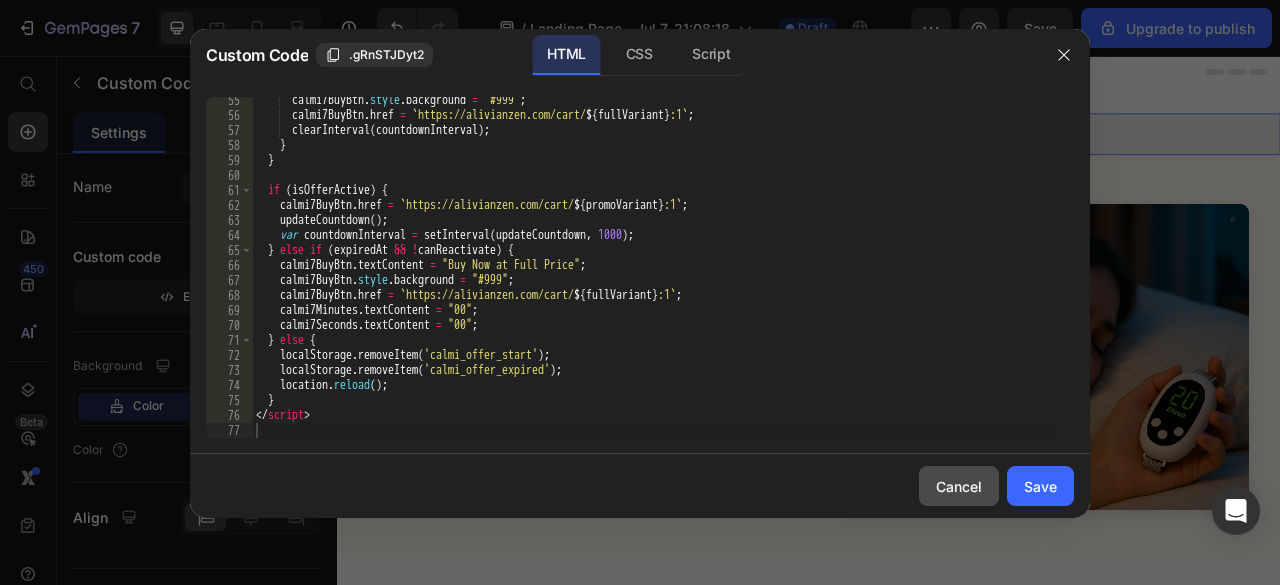click on "Cancel" at bounding box center [959, 486] 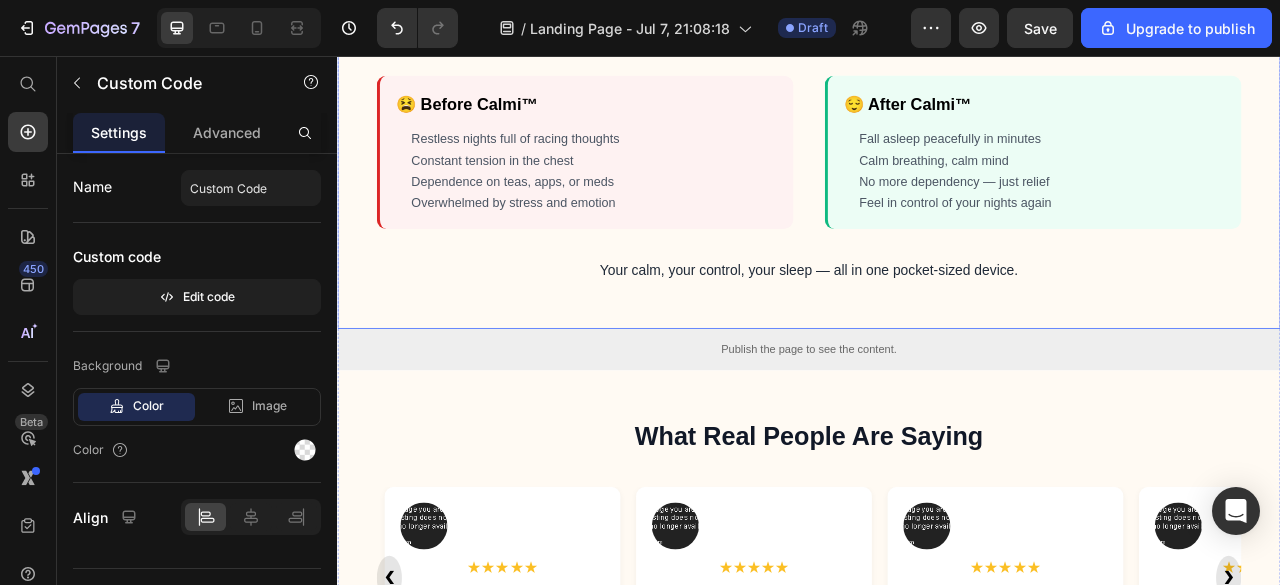 scroll, scrollTop: 2900, scrollLeft: 0, axis: vertical 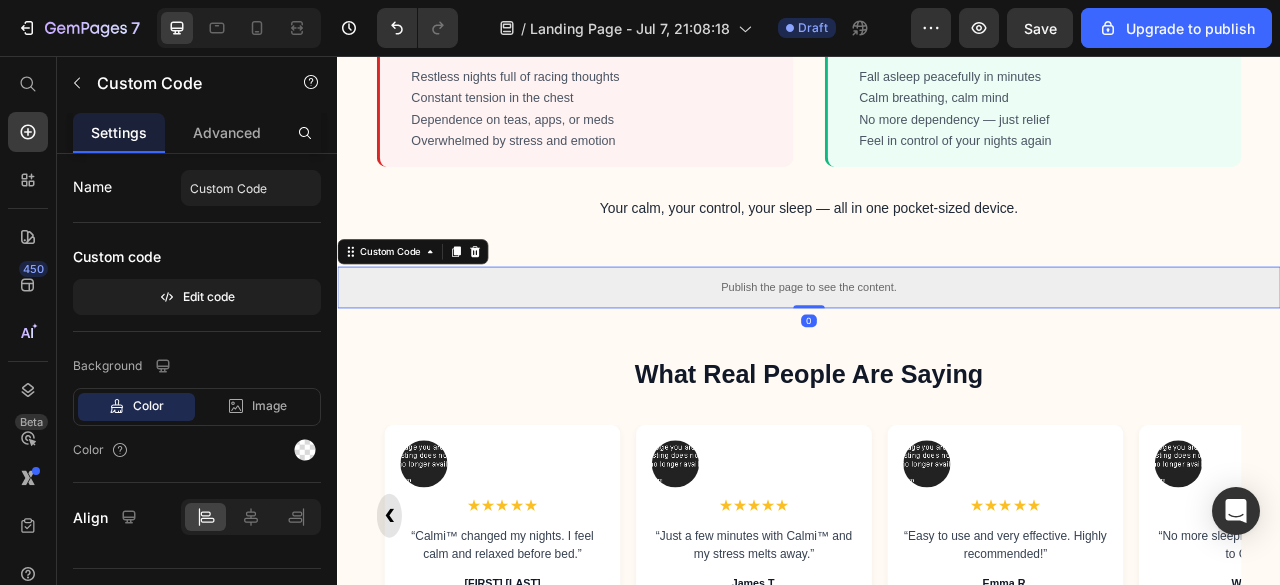 click on "Publish the page to see the content." at bounding box center (937, 350) 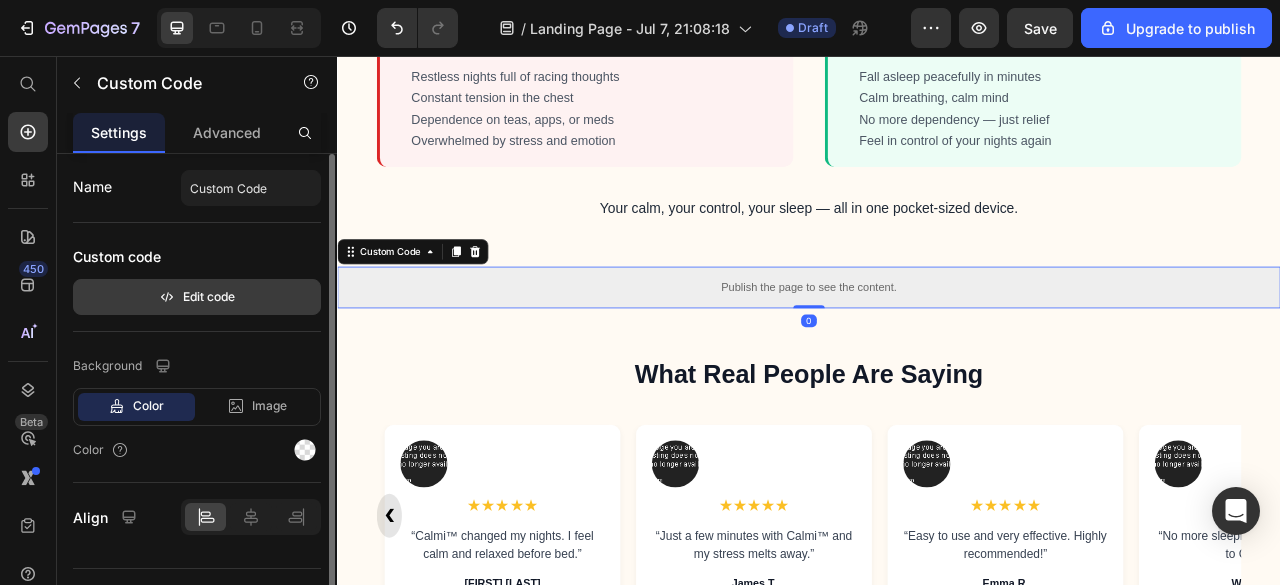 click on "Edit code" at bounding box center [197, 297] 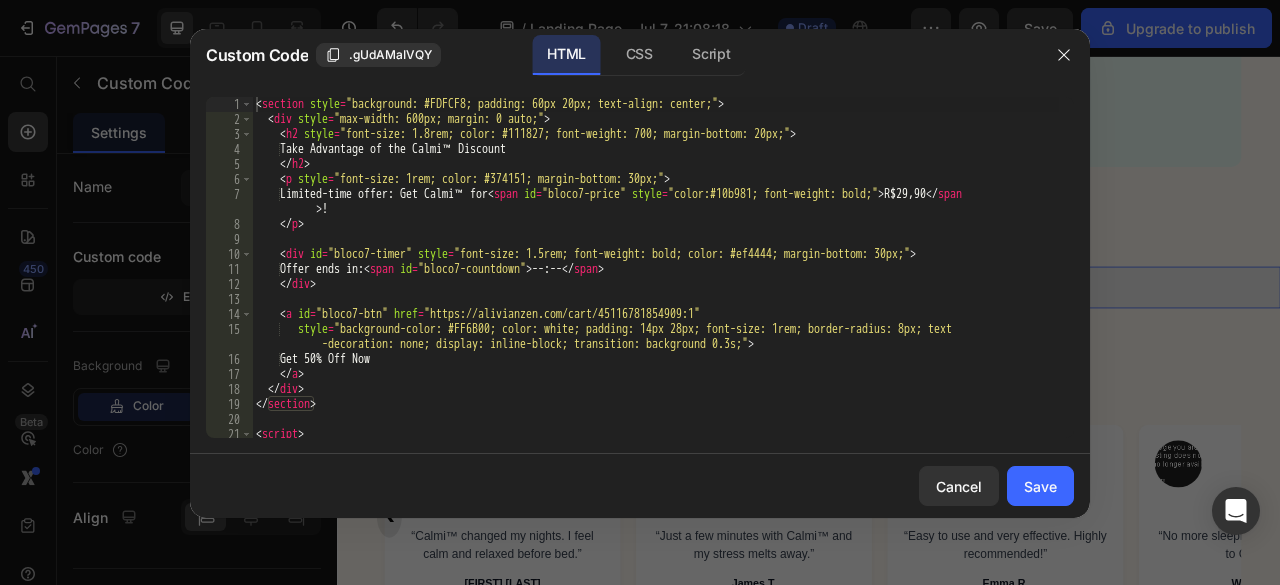 click on "<section style="background: #F9FAFB; padding: 60px 20px; text-align: center;" >    < div   style = "max-width: 600px; margin: 0 auto;" >      < h2   style = "font-size: 1.8rem; color: #111827; font-weight: 700; margin-bottom: 20px;" >        Take Advantage of the Calmi™ Discount      </ h2 >      < p   style = "font-size: 1rem; color: #374151; margin-bottom: 30px;" >        Limited-time offer: Get Calmi™ for  < span   id = "bloco7-price"   style = "color:#10b981; font-weight: bold;" > [CURRENCY][PRICE] </ span            > !      </ p >      < div   id = "bloco7-timer"   style = "font-size: 1.5rem; font-weight: bold; color: #ef4444; margin-bottom: 30px;" >        Offer ends in:  < span   id = "bloco7-countdown" > --:-- </ span >      </ div >      < a   id = "bloco7-btn"   href = "https://alivianzen.com/cart/[VARIANT]:1"            style = "background-color: #10b981; color: white; padding: 14px 28px; font-size: 1rem; border-radius: 8px; text             >        Get 50% Off Now      a" at bounding box center (655, 282) 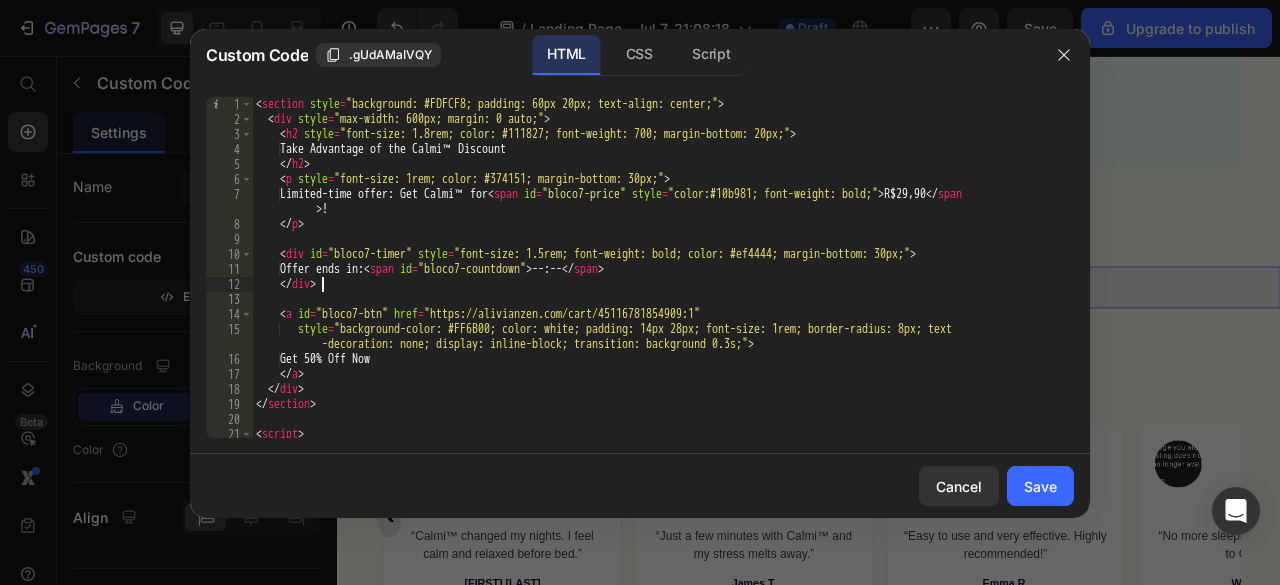 type on "</script>" 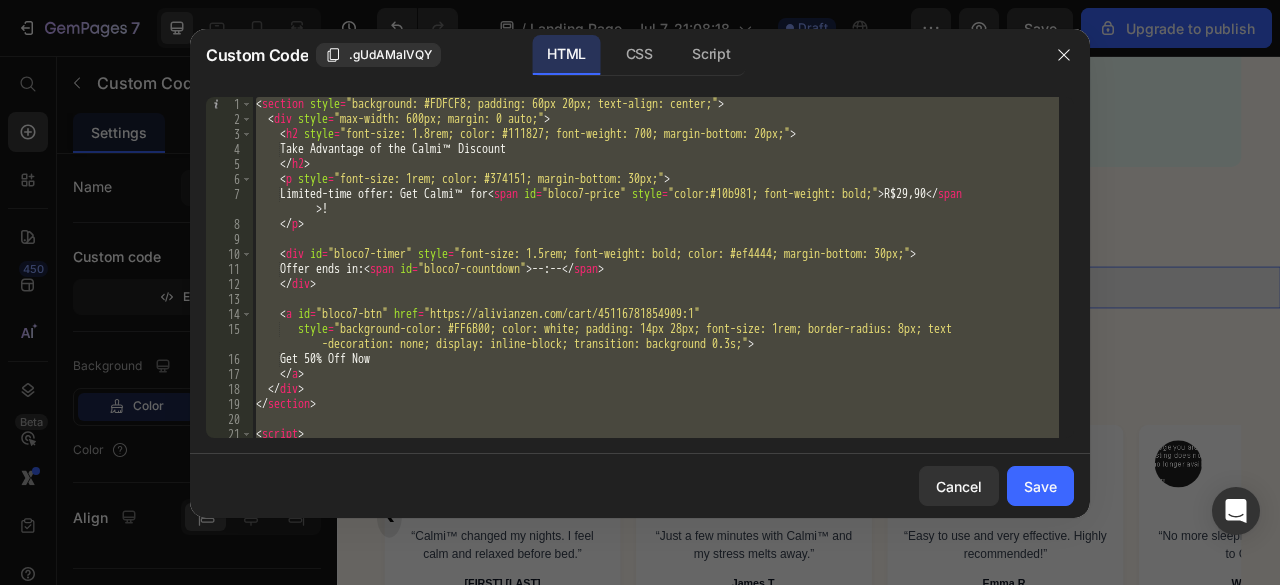 paste 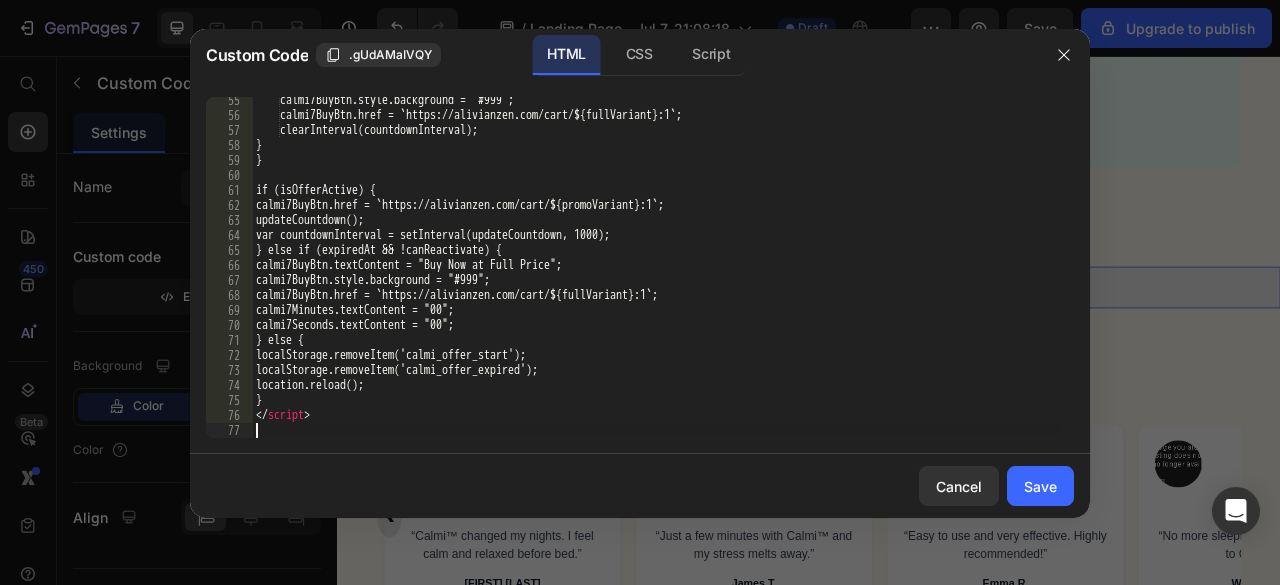 scroll, scrollTop: 858, scrollLeft: 0, axis: vertical 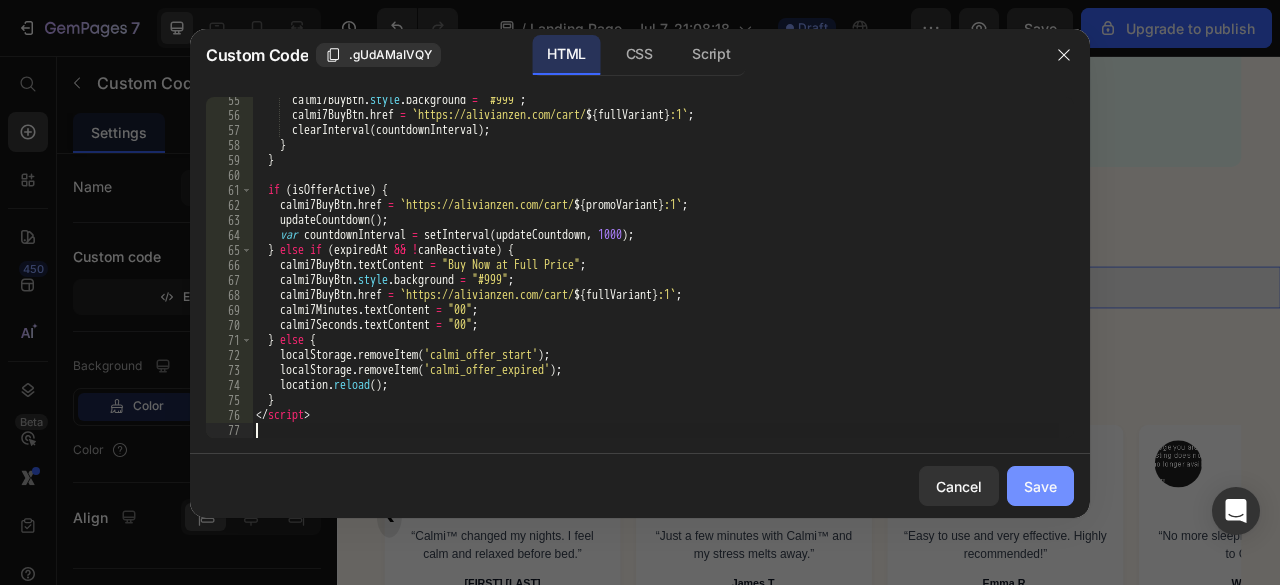 click on "Save" 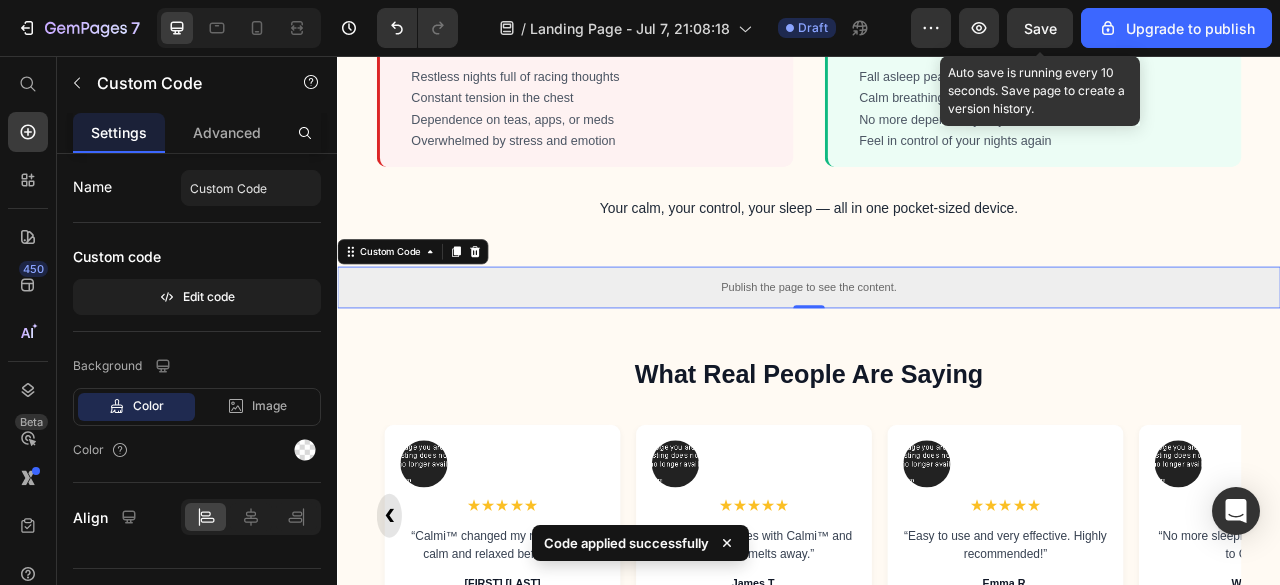 click on "Save" at bounding box center (1040, 28) 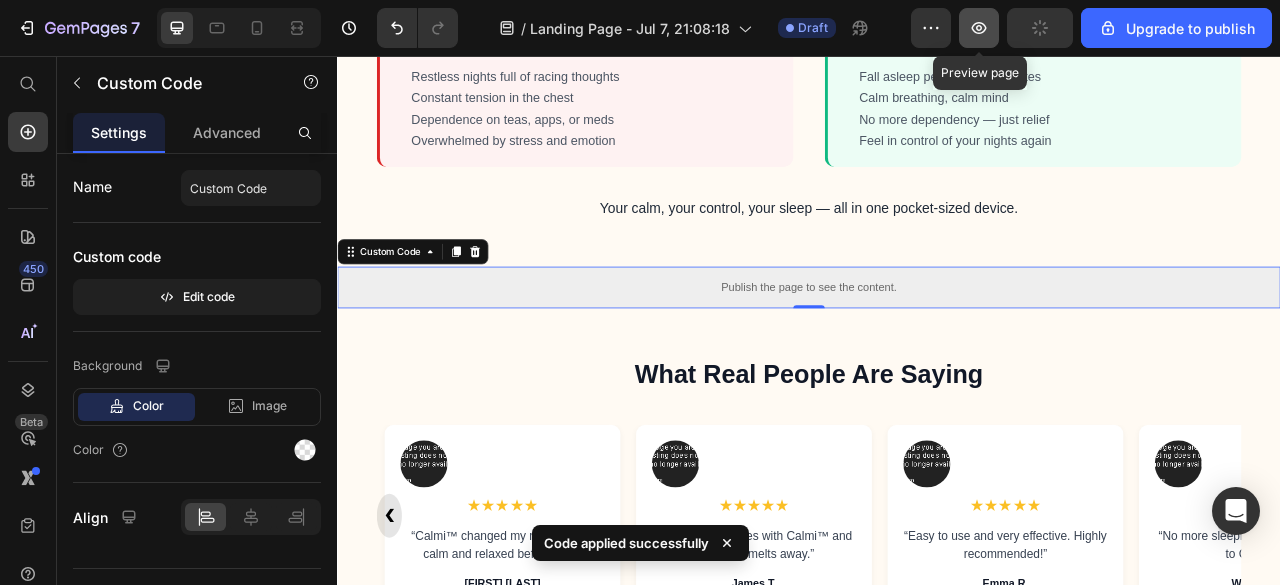 click 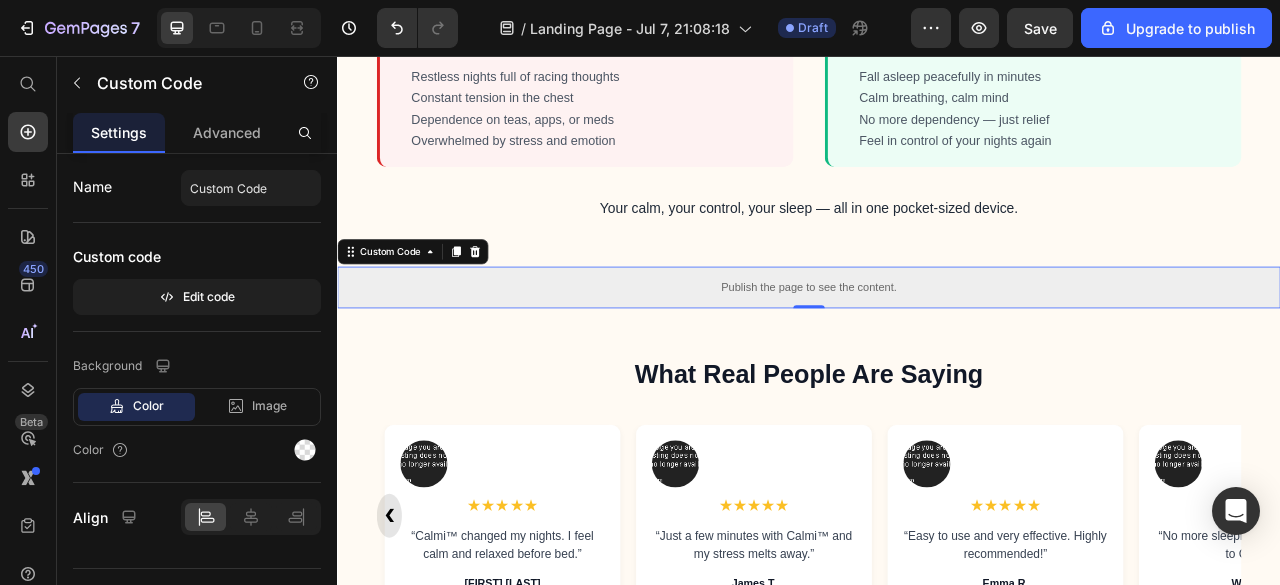 click on "Publish the page to see the content." at bounding box center (937, 350) 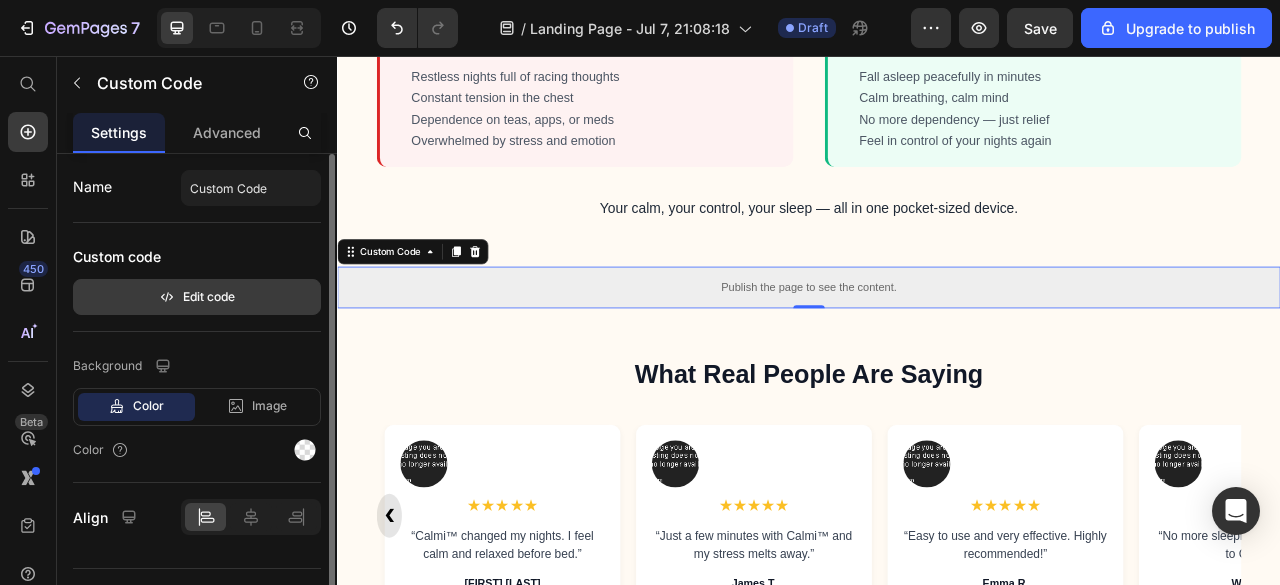 click on "Edit code" at bounding box center (197, 297) 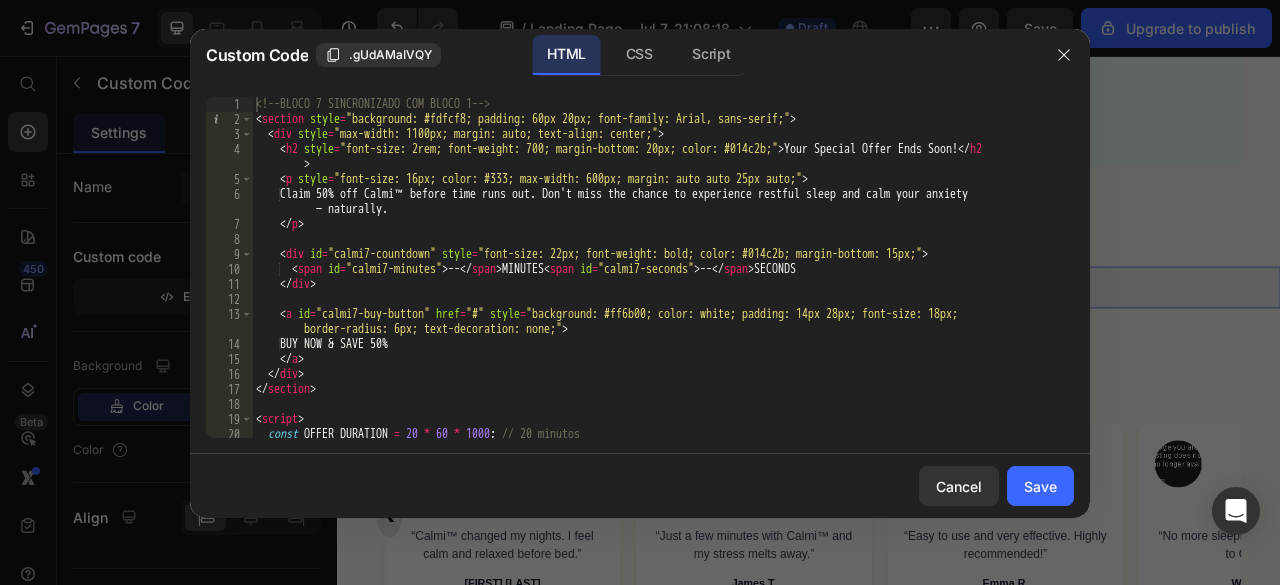 click on "< section   style = "background: #fdfcf8; padding: 60px 20px; font-family: Arial, sans-serif;" >    < div   style = "max-width: 1100px; margin: auto; text-align: center;" >      < h2   style = "font-size: 2rem; font-weight: 700; margin-bottom: 20px; color: #014c2b;" > Your Special Offer Ends Soon! </ h2          >      < p   style = "font-size: 16px; color: #333; max-width: 600px; margin: auto auto 25px auto;" >        Claim 50% off Calmi™ before time runs out. Don't miss the chance to experience restful sleep and calm your anxiety             — naturally.      </ p >      < div   id = "calmi7-countdown"   style = "font-size: 22px; font-weight: bold; color: #014c2b; margin-bottom: 15px;" >         < span   id = "calmi7-minutes" > -- </ span >  MINUTES  < span   id = "calmi7-seconds" > -- </ span >  SECONDS      </ div >      < a   id = "calmi7-buy-button"   href = "#"   style =          border-radius: 6px; text-decoration: none;" >" at bounding box center [655, 282] 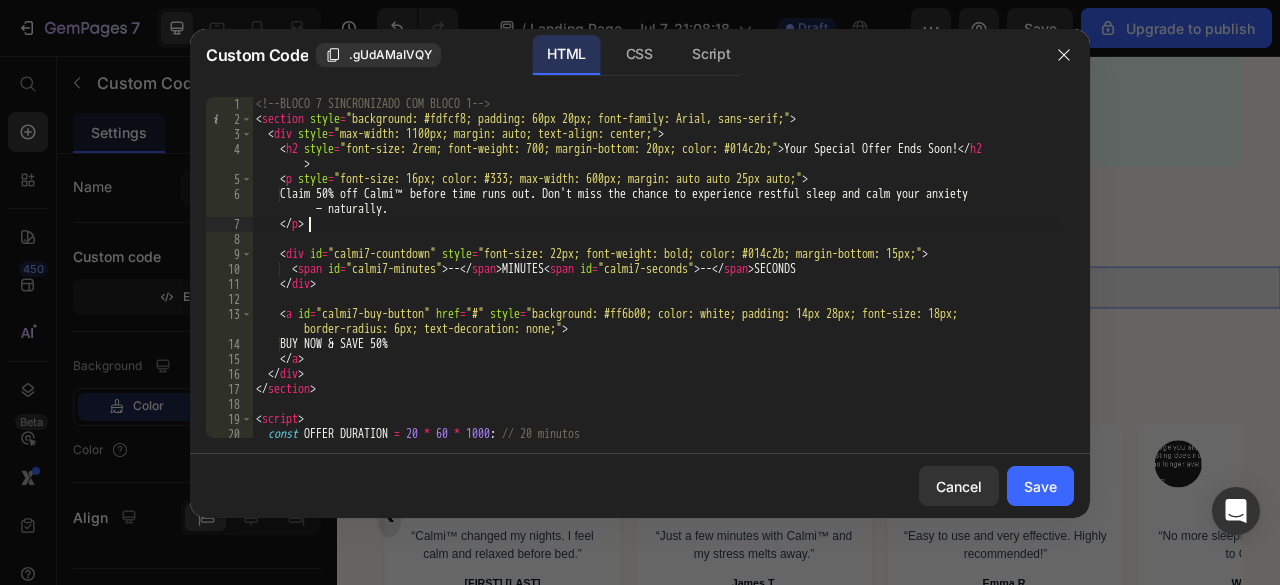 type on "</script>" 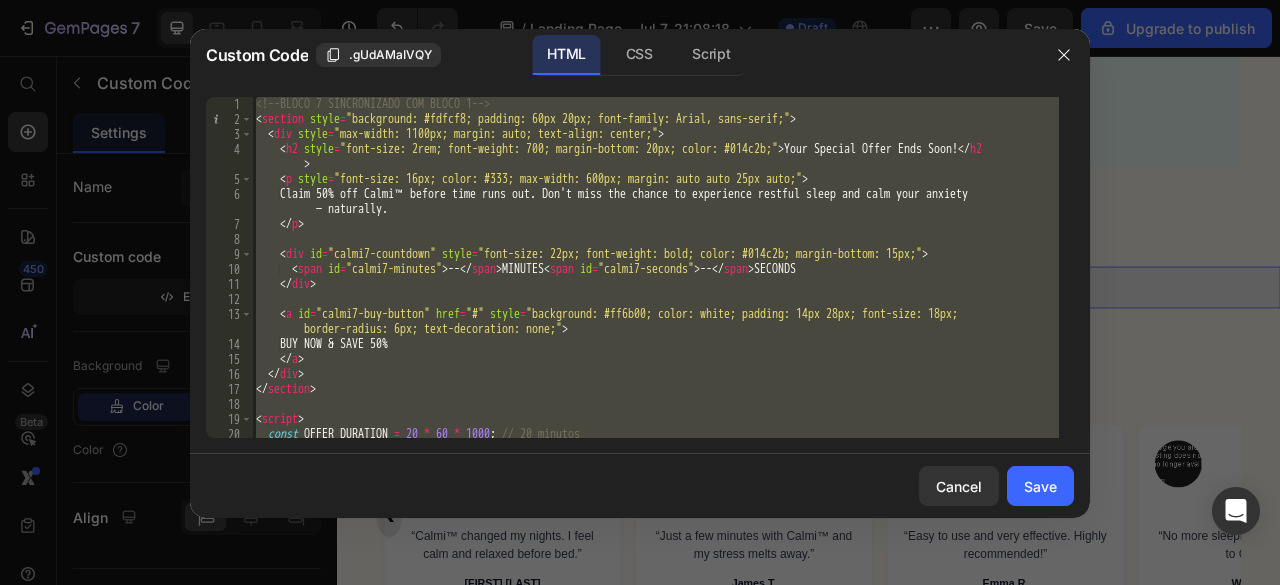 paste 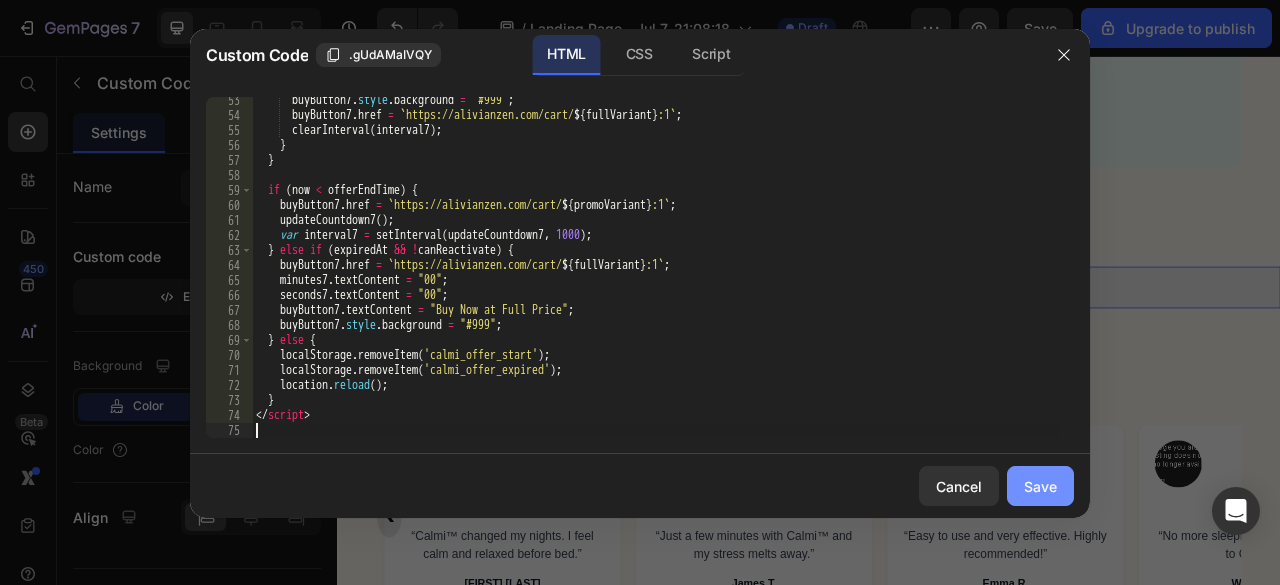 click on "Save" at bounding box center (1040, 486) 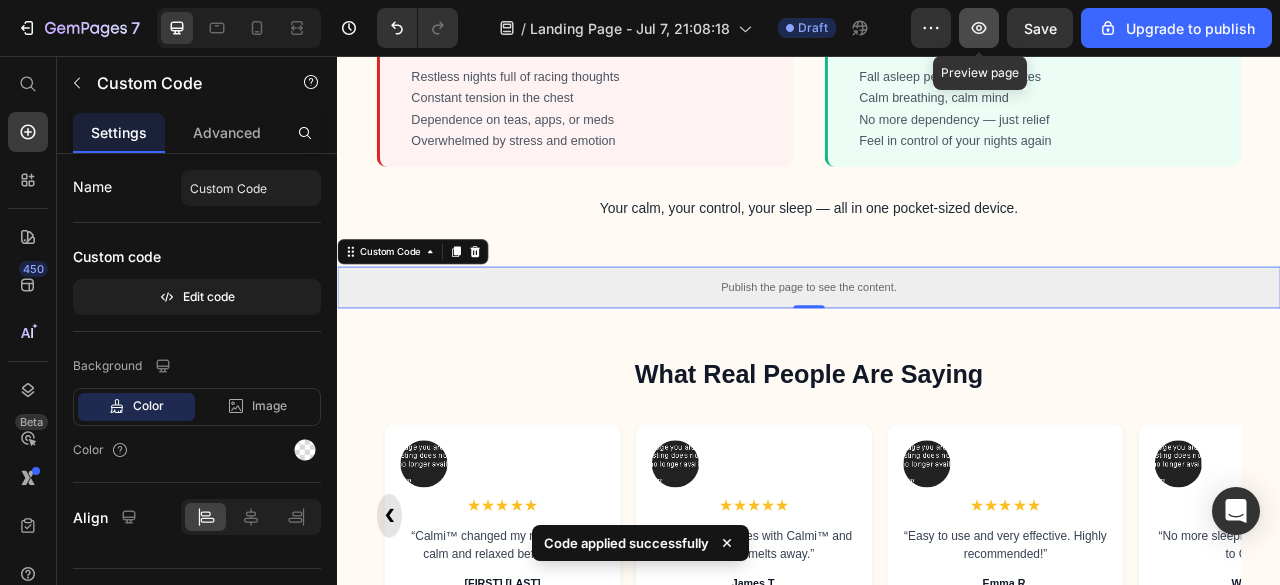 click 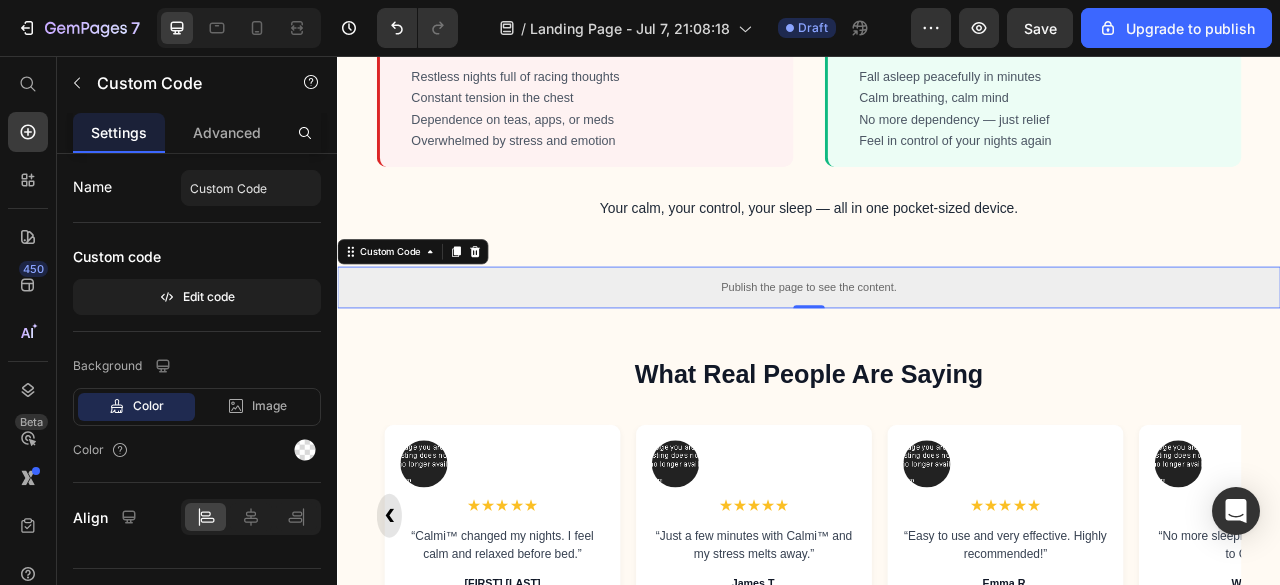 click on "Publish the page to see the content." at bounding box center [937, 350] 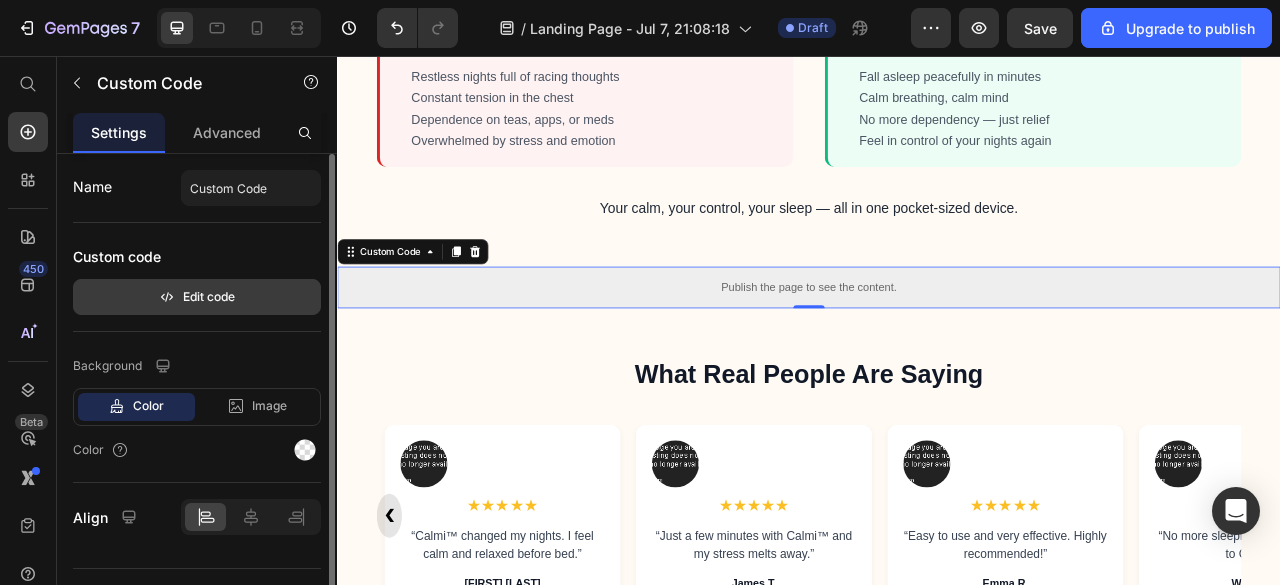 click on "Edit code" at bounding box center [197, 297] 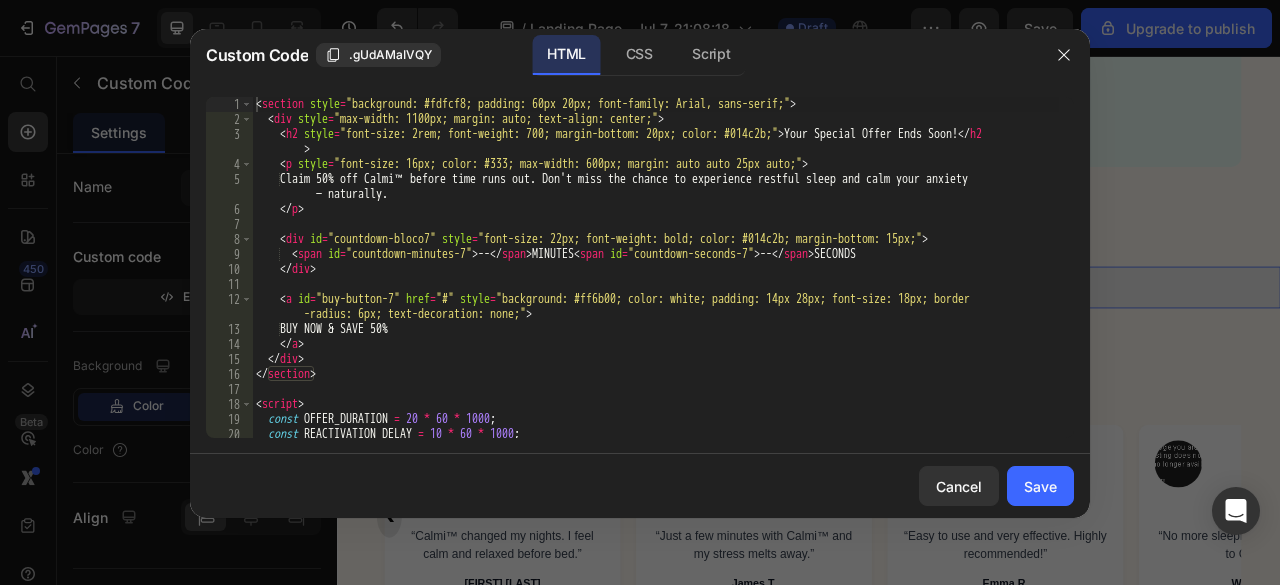 click on "< section   style = "background: #fdfcf8; padding: 60px 20px; font-family: Arial, sans-serif;" >    < div   style = "max-width: 1100px; margin: auto; text-align: center;" >      < h2   style = "font-size: 2rem; font-weight: 700; margin-bottom: 20px; color: #014c2b;" > Your Special Offer Ends Soon! </ h2          >      < p   style = "font-size: 16px; color: #333; max-width: 600px; margin: auto auto 25px auto;" >        Claim 50% off Calmi™ before time runs out. Don't miss the chance to experience restful sleep and calm your anxiety             — naturally.      </ p >      < div   id = "countdown-bloco7"   style = "font-size: 22px; font-weight: bold; color: #014c2b; margin-bottom: 15px;" >         < span   id = "countdown-minutes-7" > -- </ span >  MINUTES  < span   id = "countdown-seconds-7" > -- </ span >  SECONDS      </ div >      < a   id = "buy-button-7"   href = "#"   style = "background: #ff6b00; color: white; padding: 14px 28px; font-size: 18px; border          >" at bounding box center [655, 282] 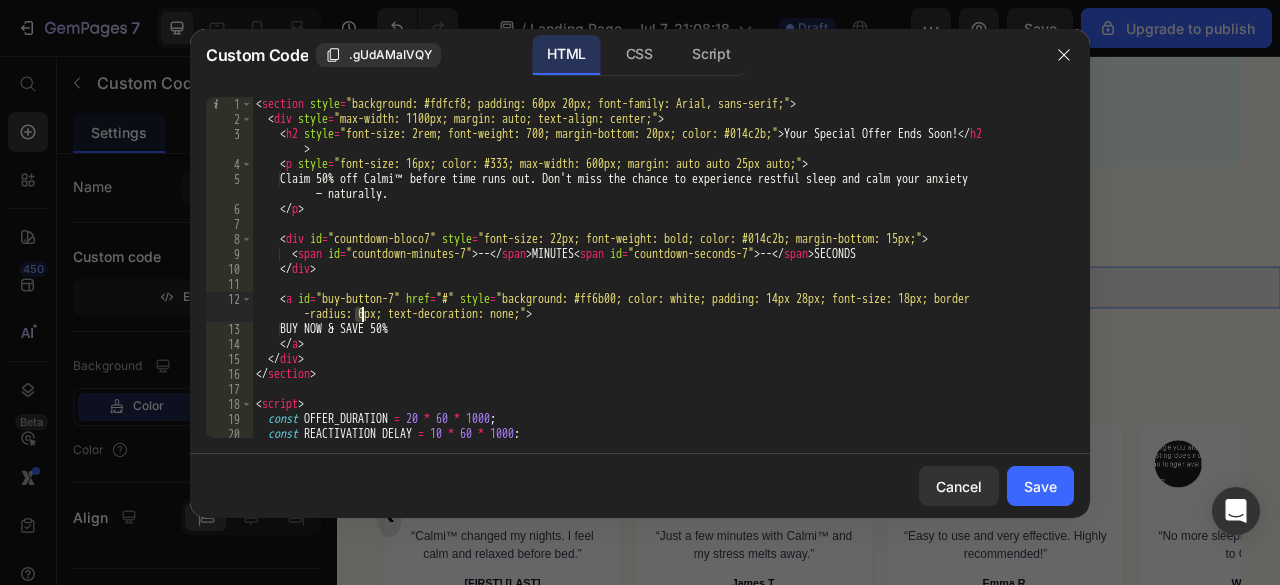 type on "</script>" 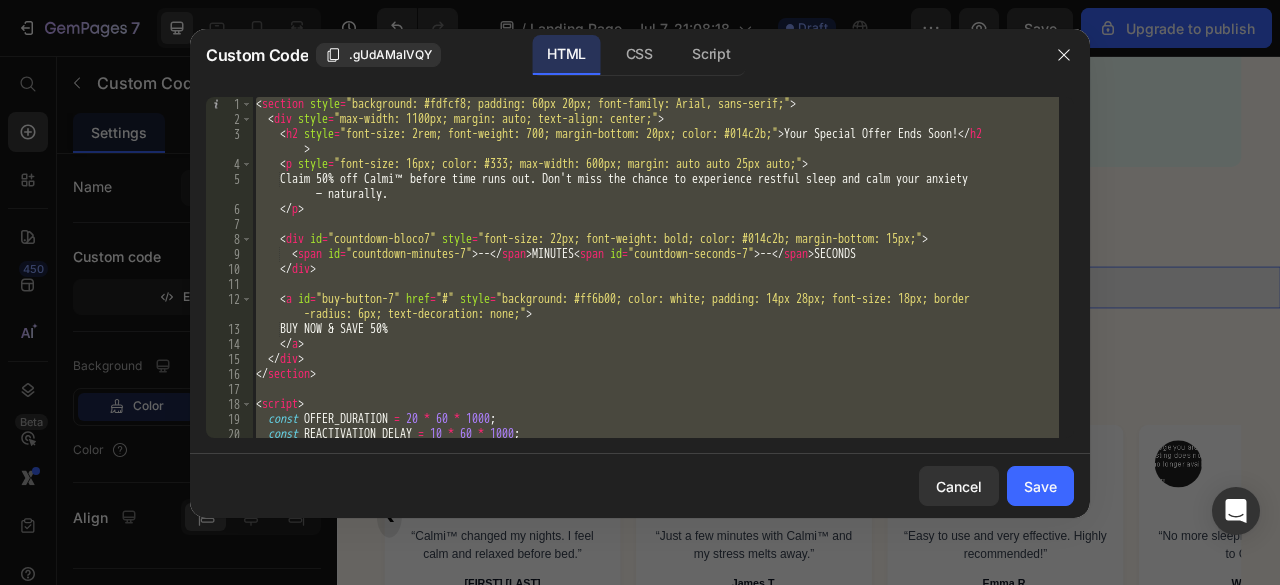 paste 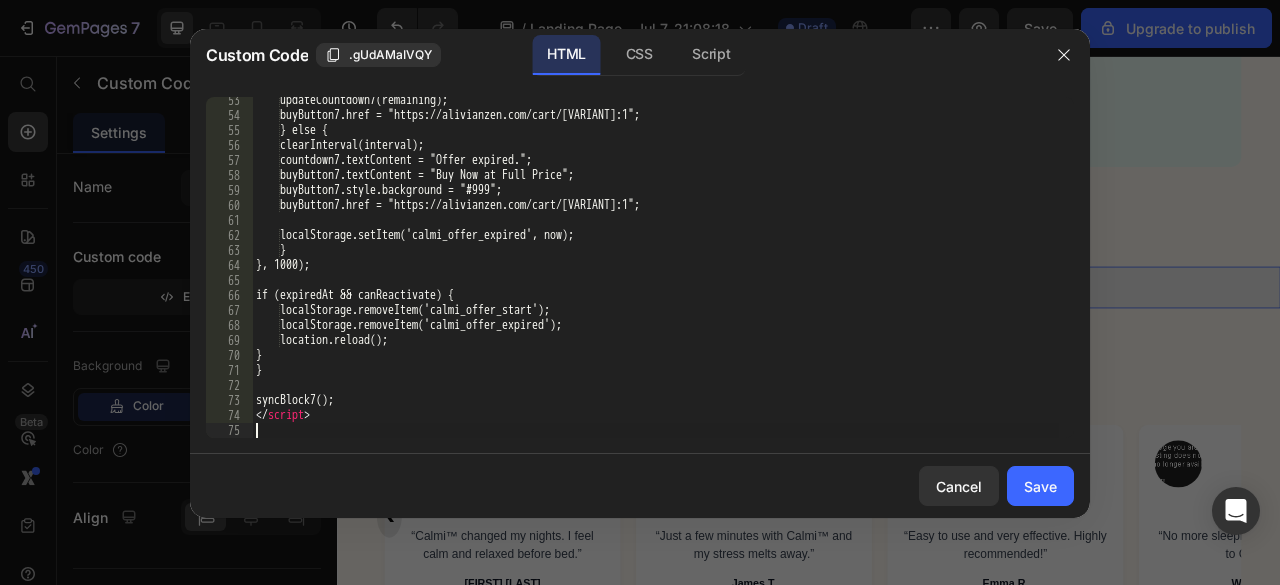 scroll, scrollTop: 828, scrollLeft: 0, axis: vertical 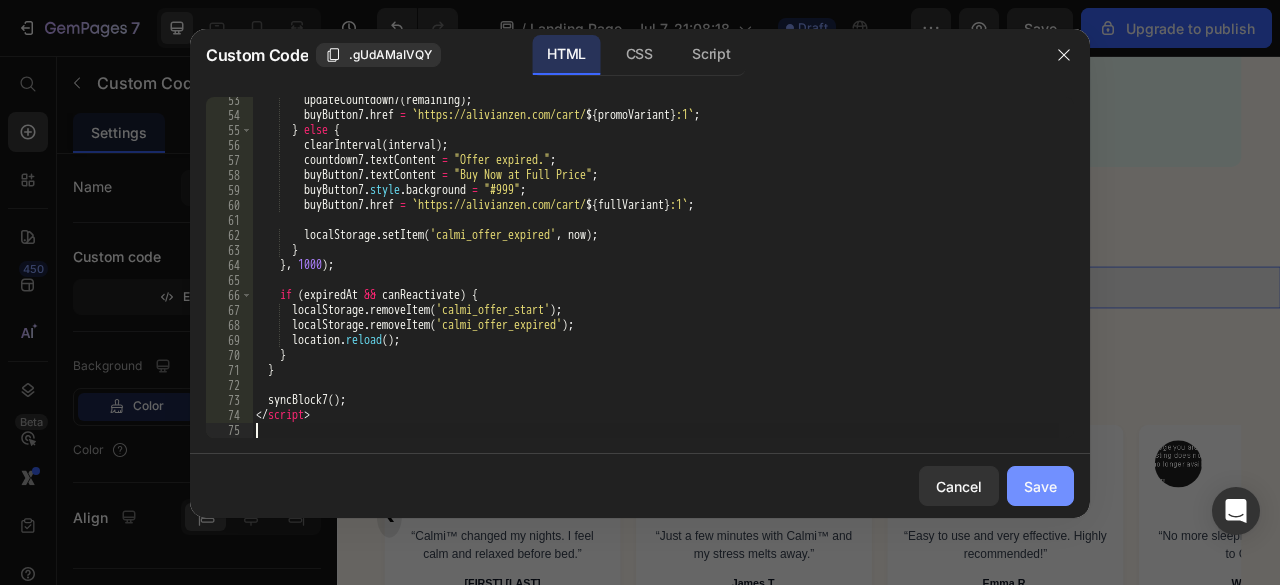 click on "Save" at bounding box center [1040, 486] 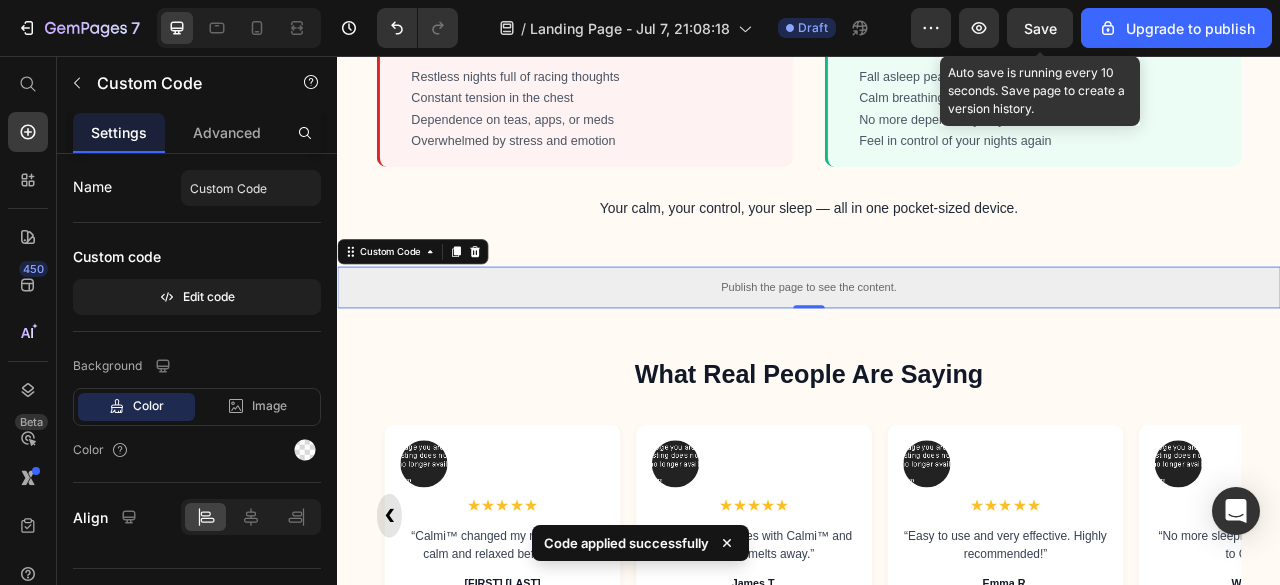 click on "Save" 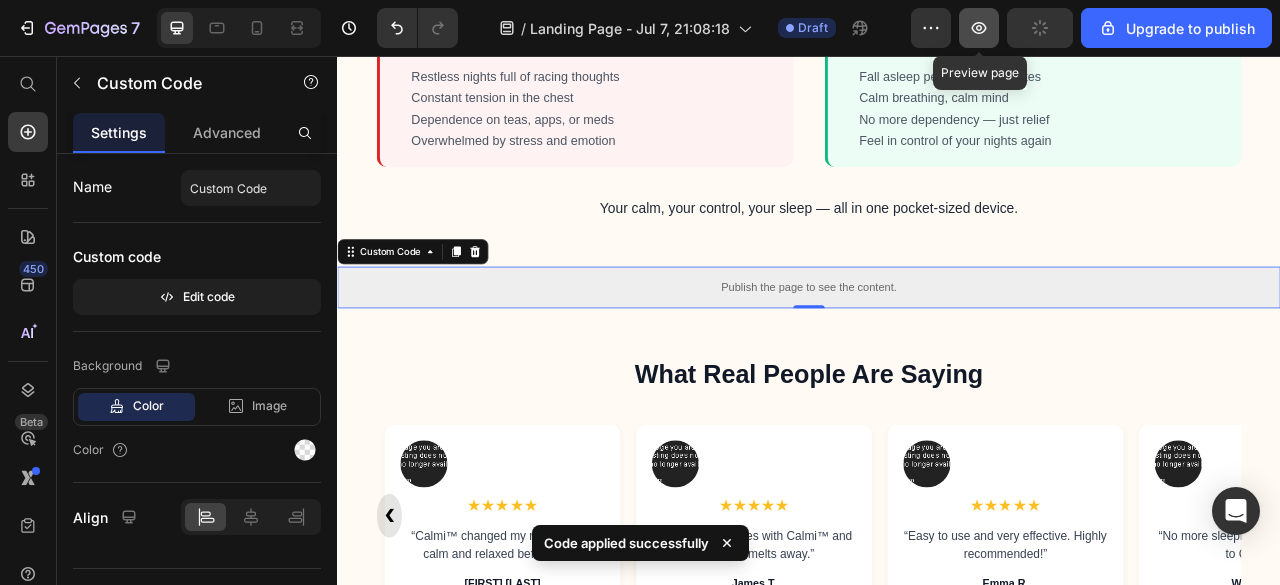 click 